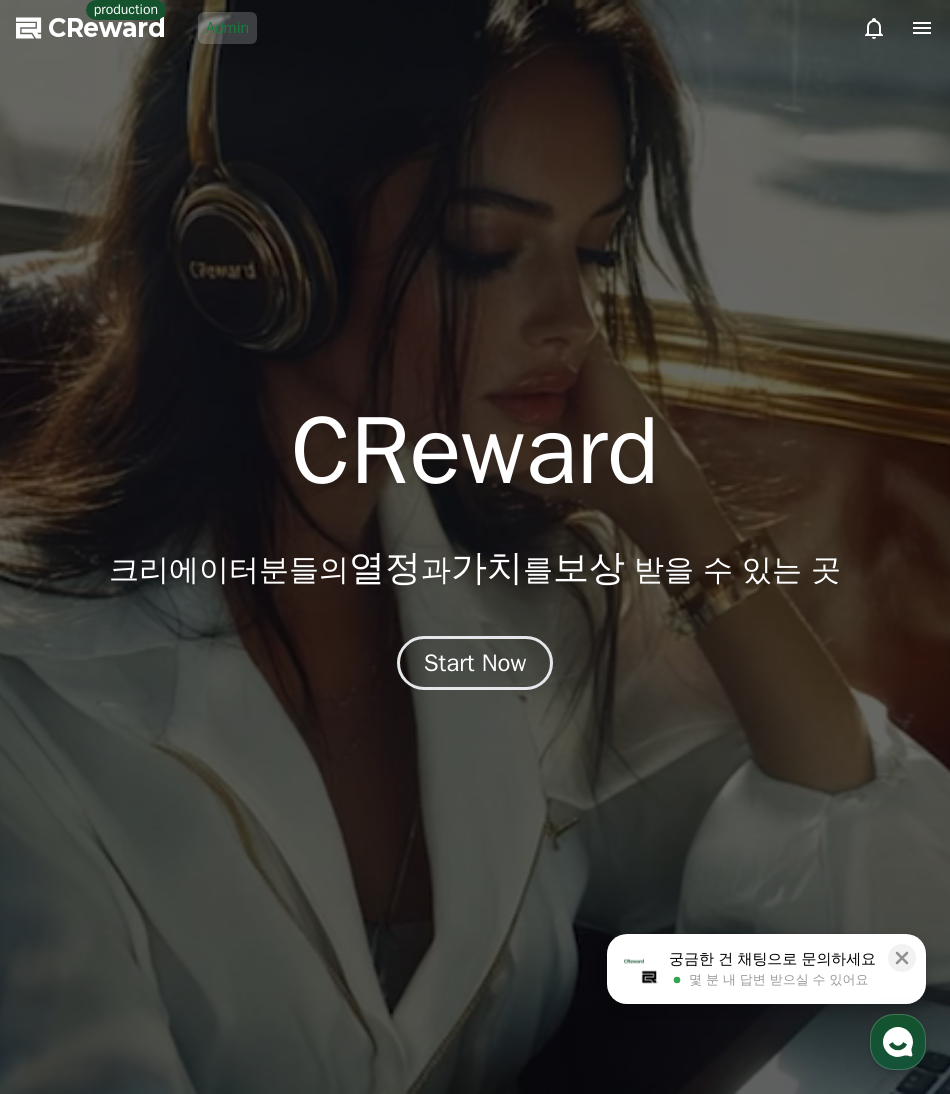 scroll, scrollTop: 0, scrollLeft: 0, axis: both 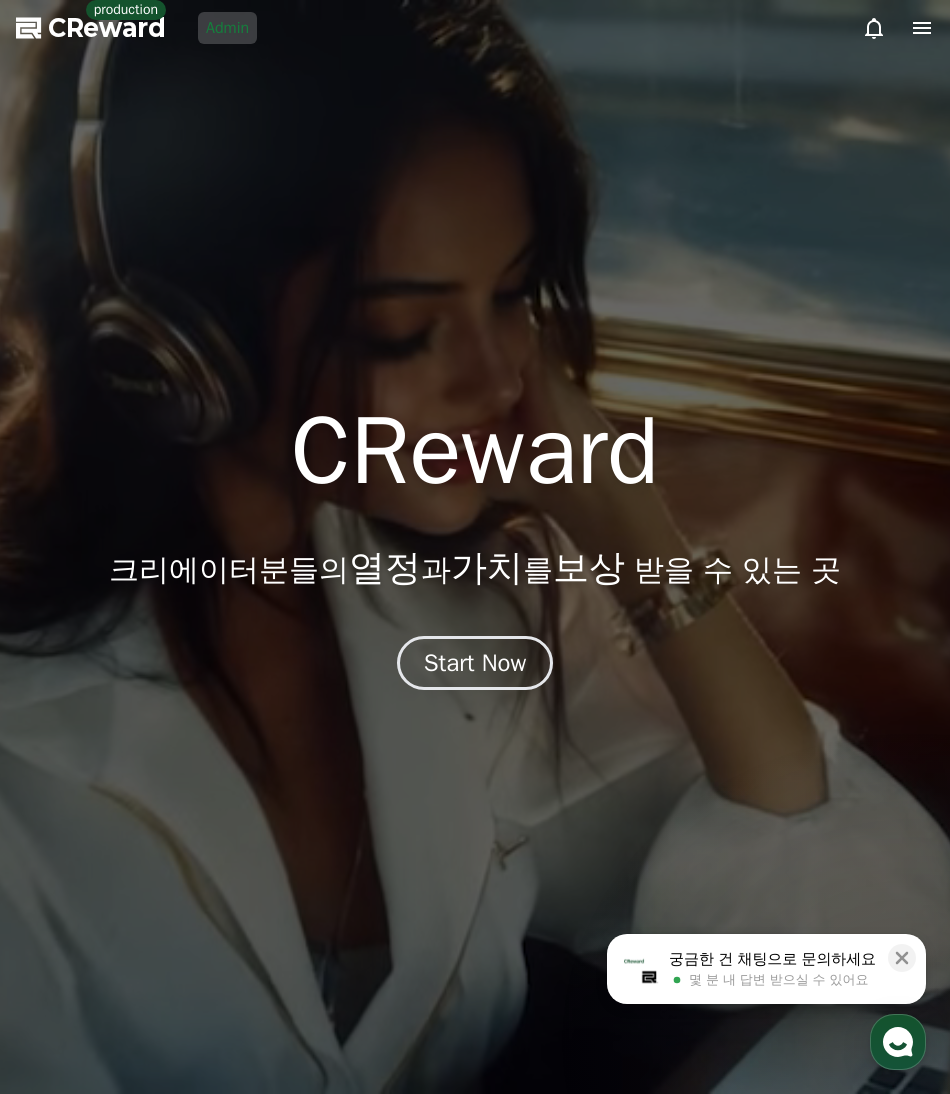click at bounding box center (475, 547) 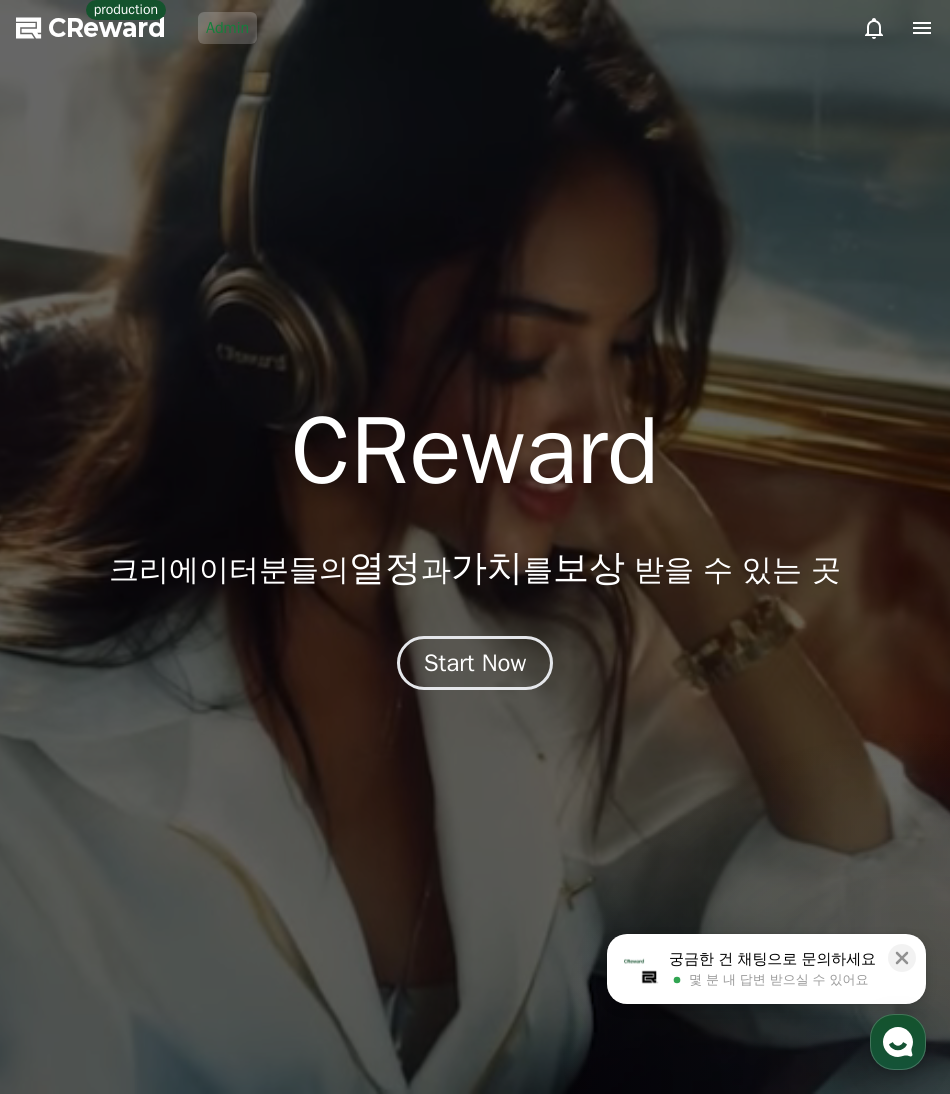 click on "Start Now" at bounding box center (475, 663) 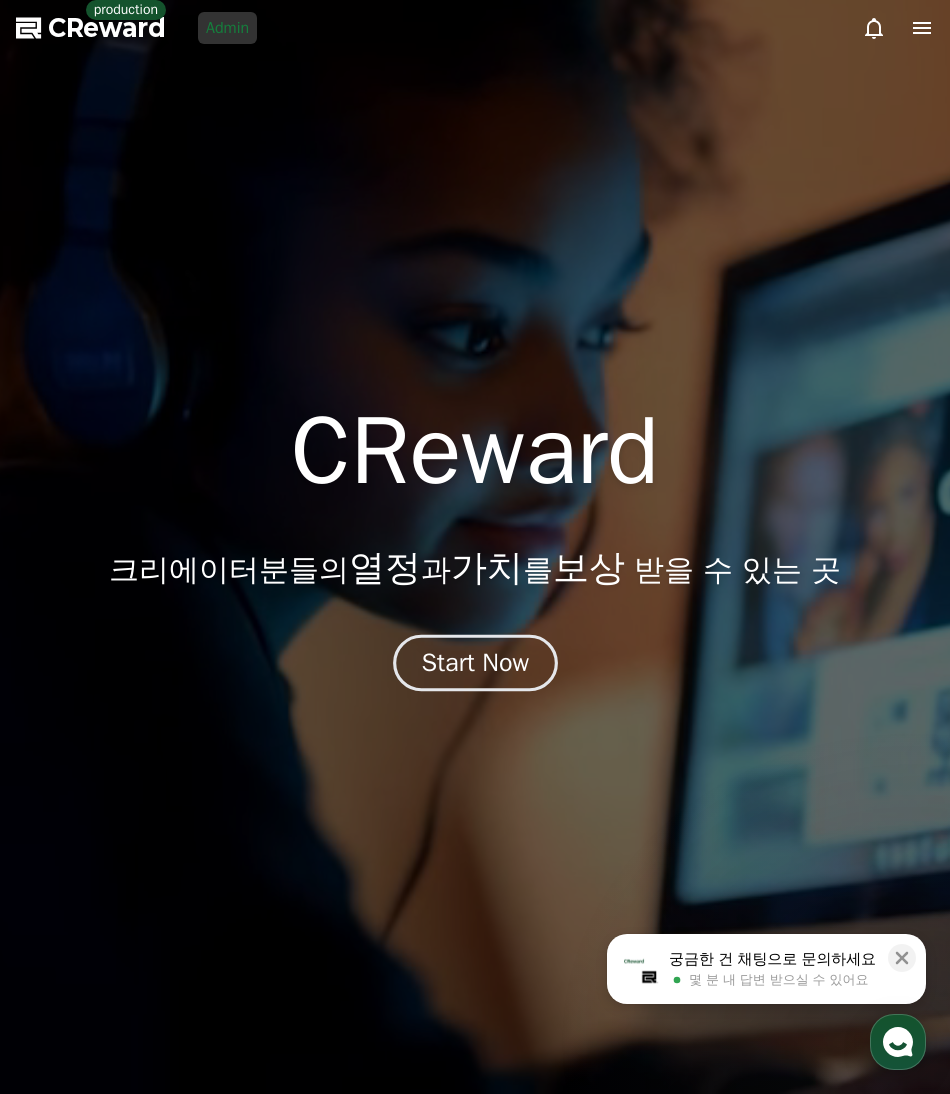 click on "Start Now" at bounding box center [475, 663] 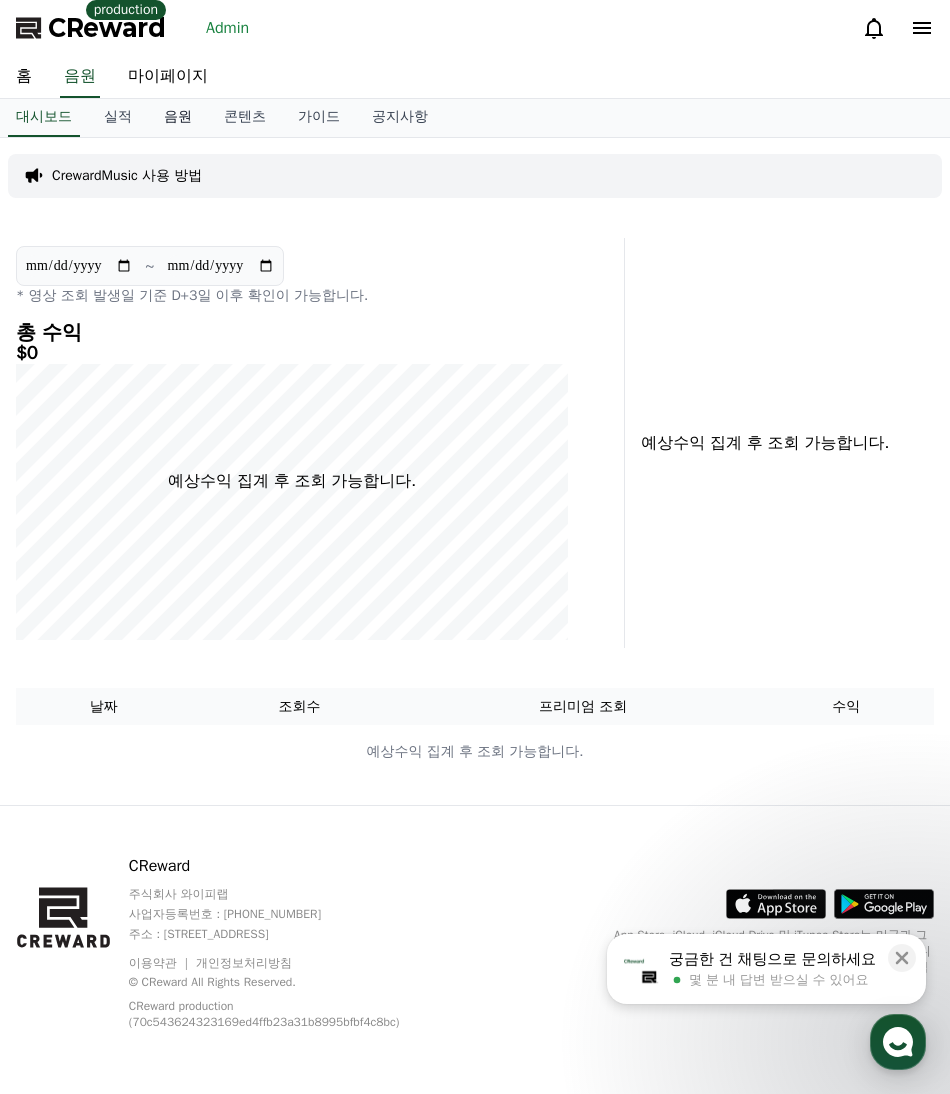 click on "음원" at bounding box center [178, 118] 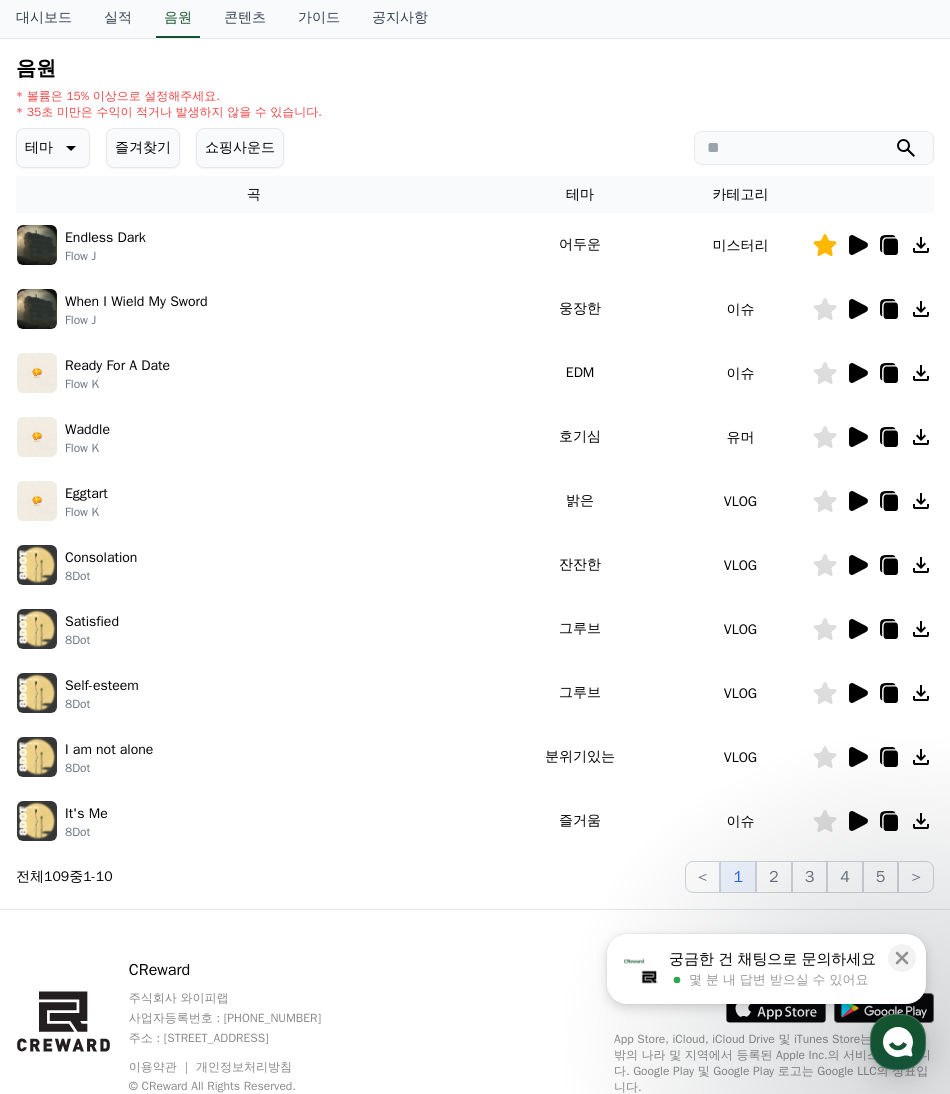 scroll, scrollTop: 300, scrollLeft: 0, axis: vertical 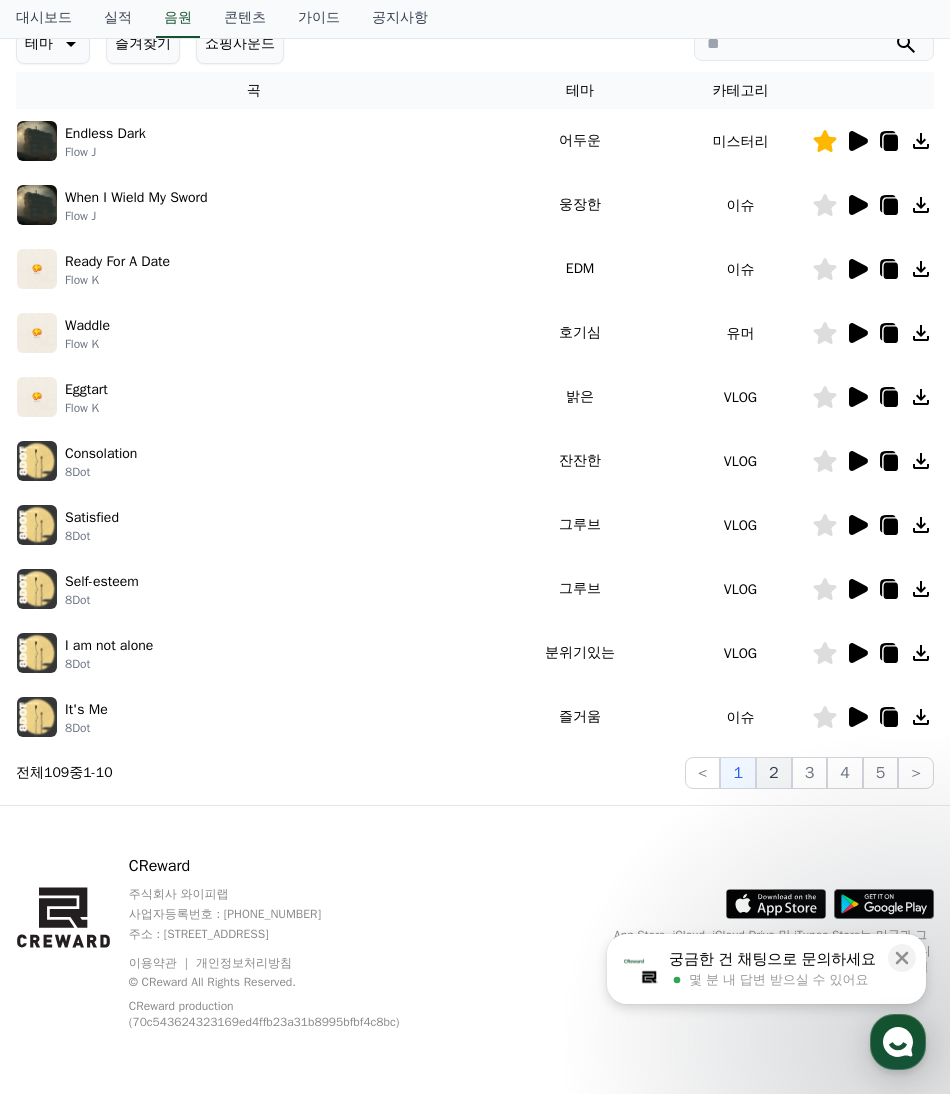 click on "2" 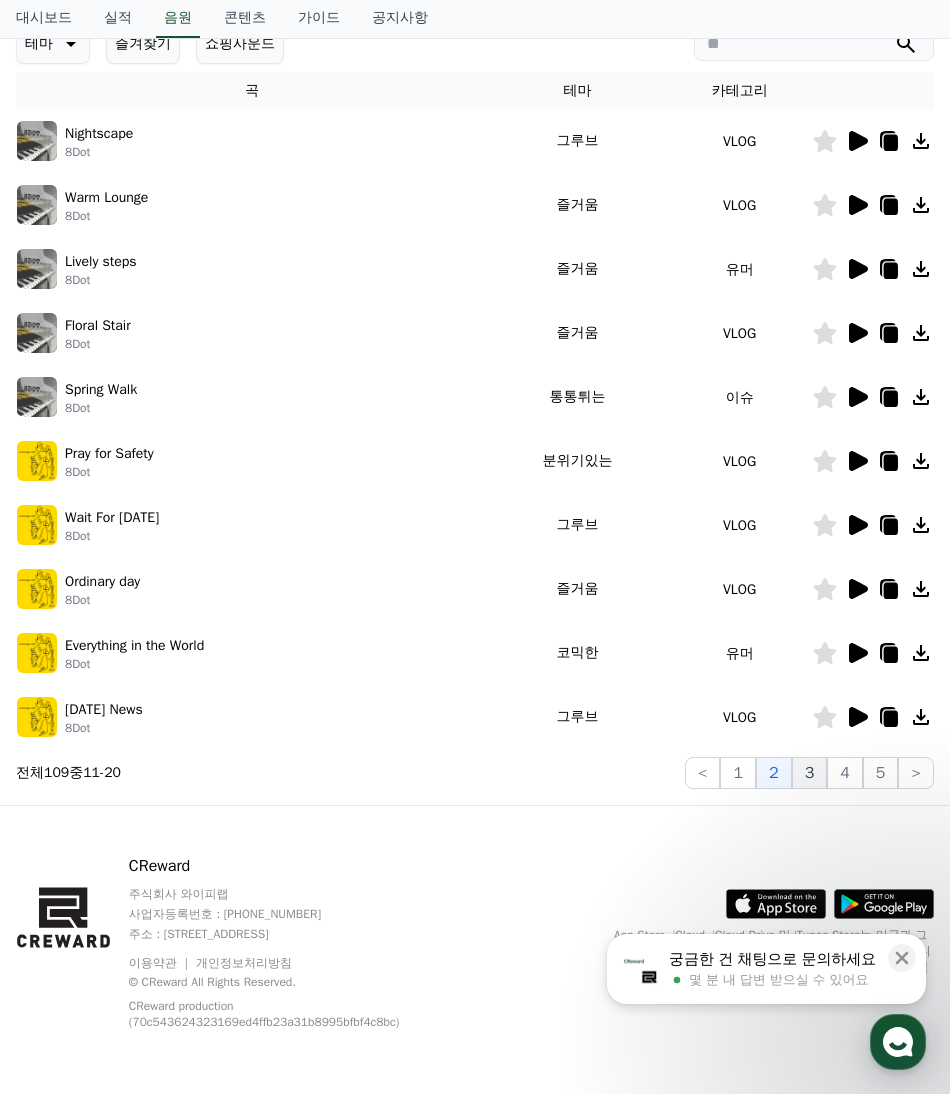 scroll, scrollTop: 296, scrollLeft: 0, axis: vertical 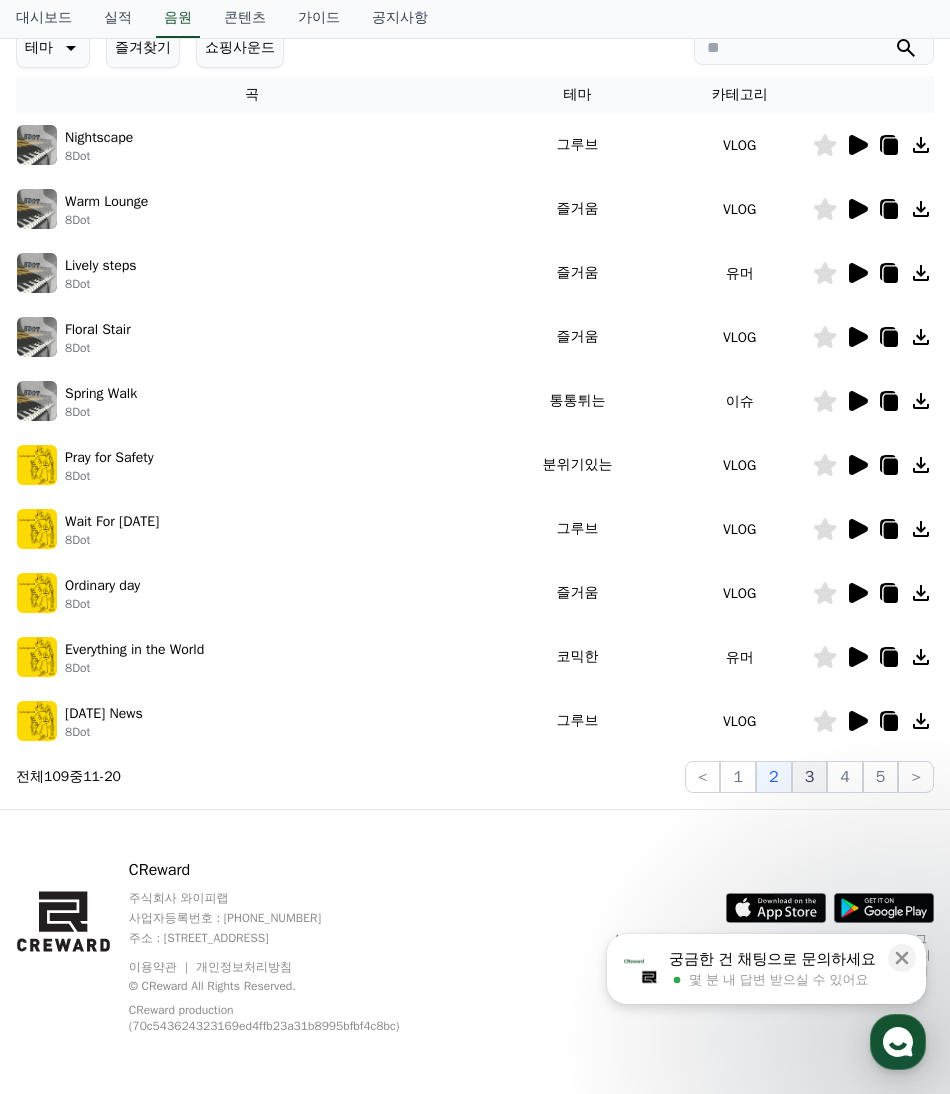 click on "3" 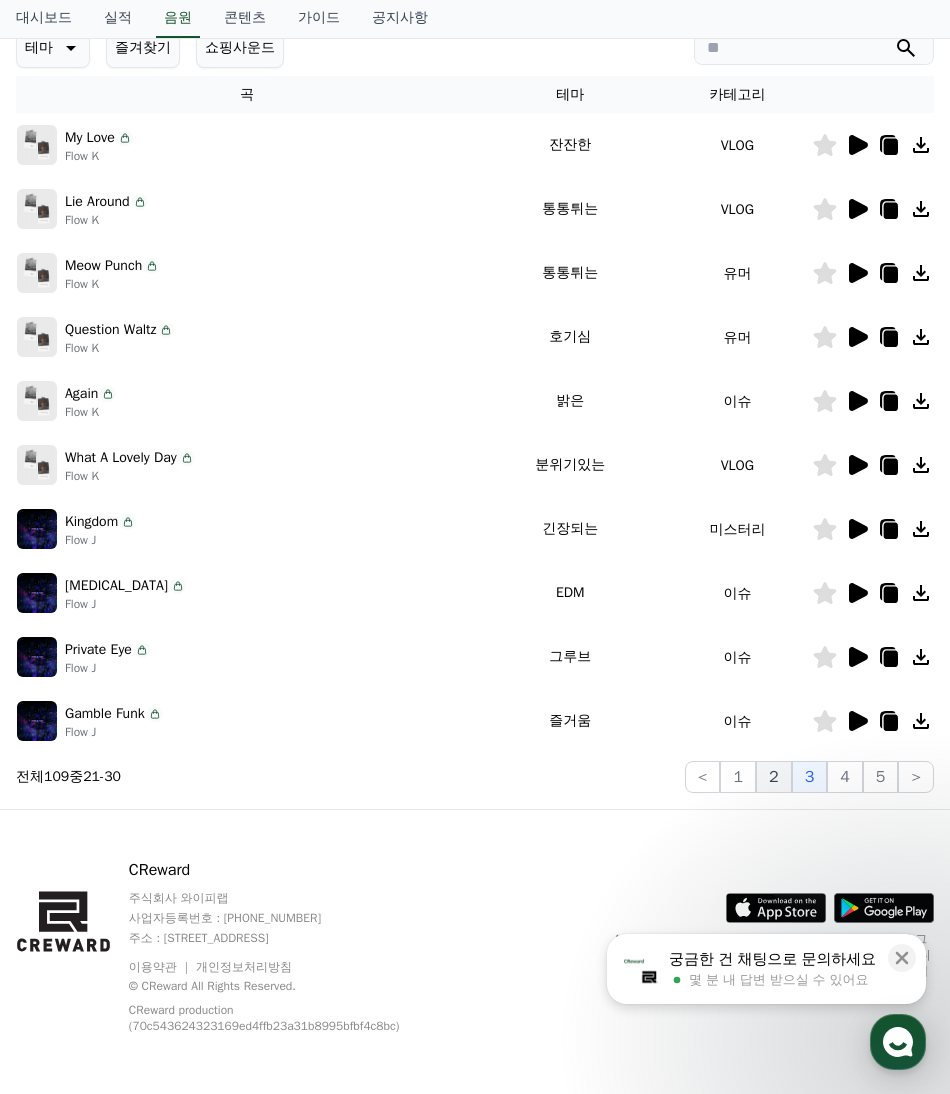 click on "2" 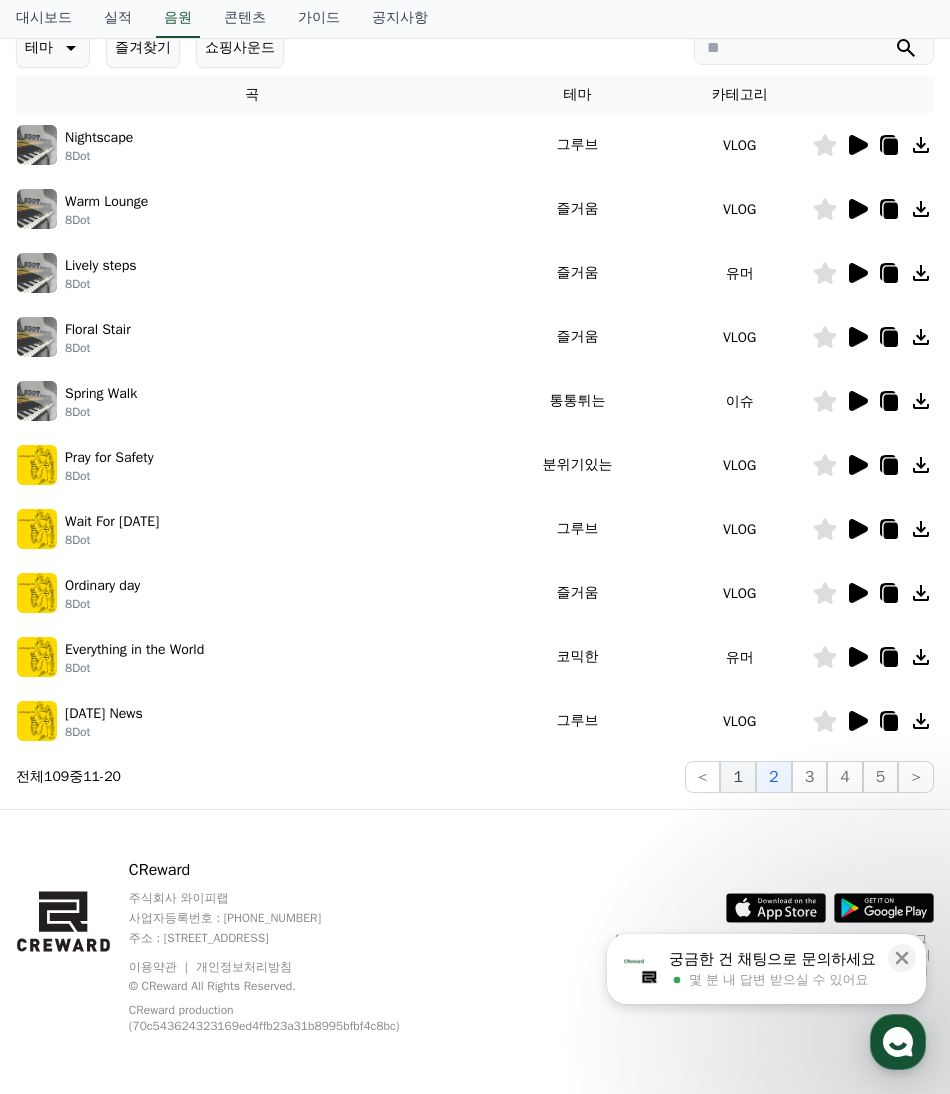 click on "1" at bounding box center [738, 777] 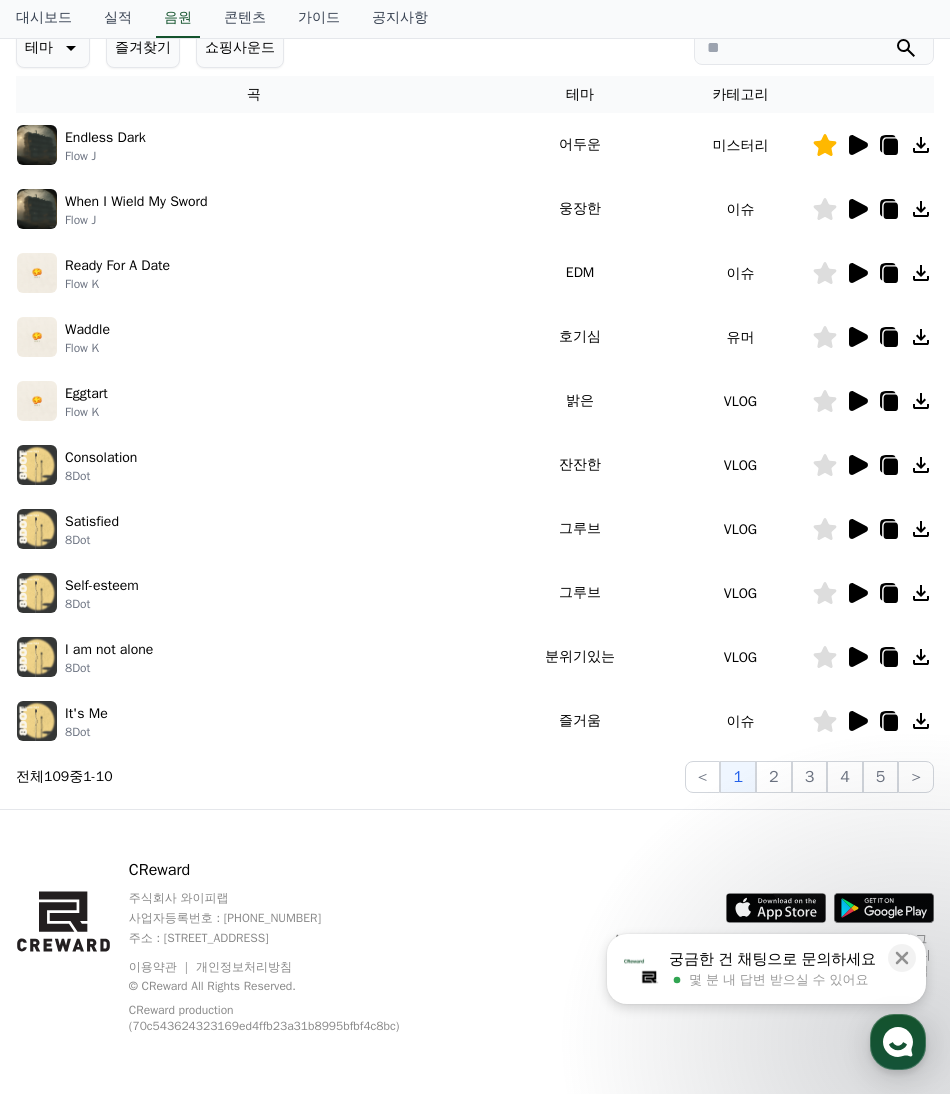 click on "크리워드 음원 서비스 이용 시 유의사항   음원   * 볼륨은 15% 이상으로 설정해주세요.   * 35초 미만은 수익이 적거나 발생하지 않을 수 있습니다.   테마       즐겨찾기   쇼핑사운드         곡 테마 카테고리     Endless Dark     Flow J   어두운 미스터리           When I Wield My Sword     Flow J   웅장한 이슈           Ready For A Date     Flow K   EDM 이슈           Waddle     Flow K   호기심 유머           Eggtart     Flow K   밝은 VLOG           Consolation     8Dot   잔잔한 VLOG           Satisfied     8Dot   그루브 VLOG           Self-esteem     8Dot   그루브 VLOG           I am not alone     8Dot   분위기있는 VLOG           It's Me     8Dot   즐거움 이슈         전체  109  중  1  -  10   <   1 2 3 4 5   >" at bounding box center [475, 325] 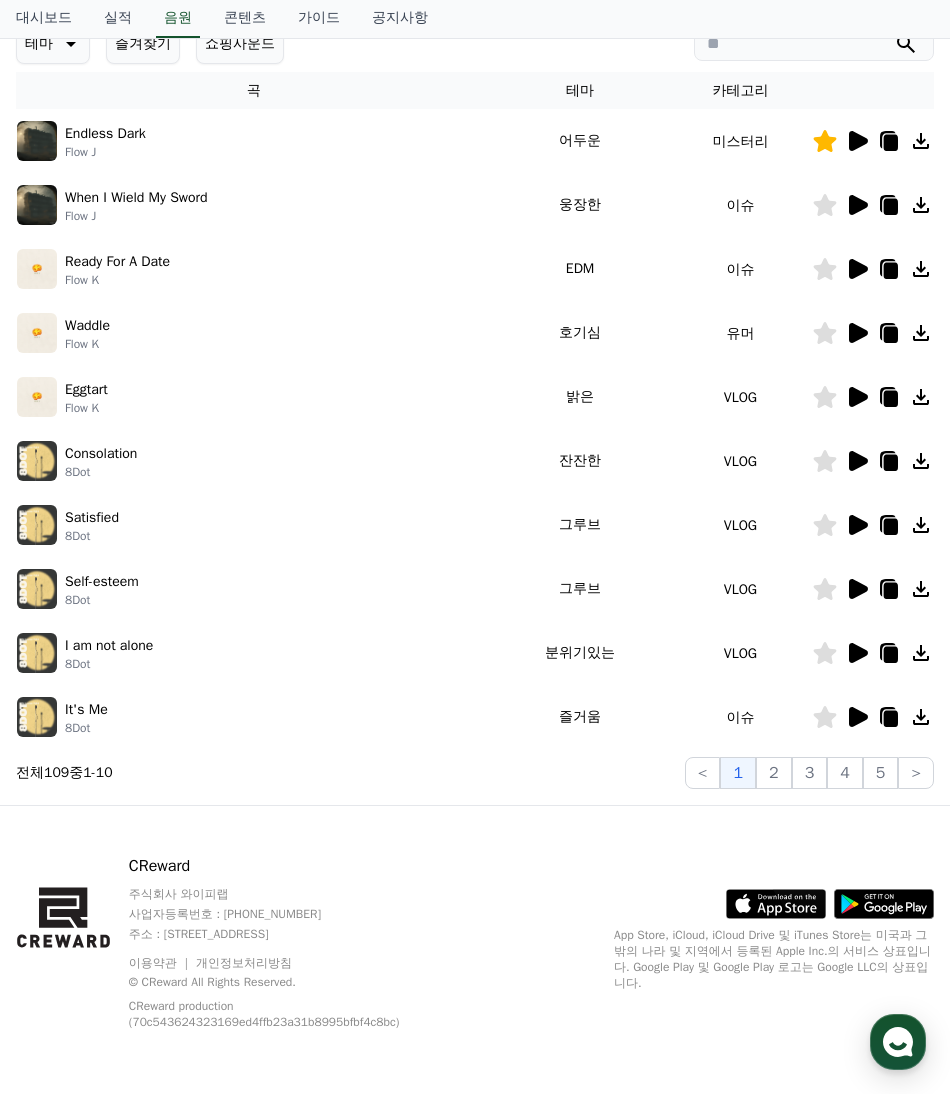 scroll, scrollTop: 0, scrollLeft: 0, axis: both 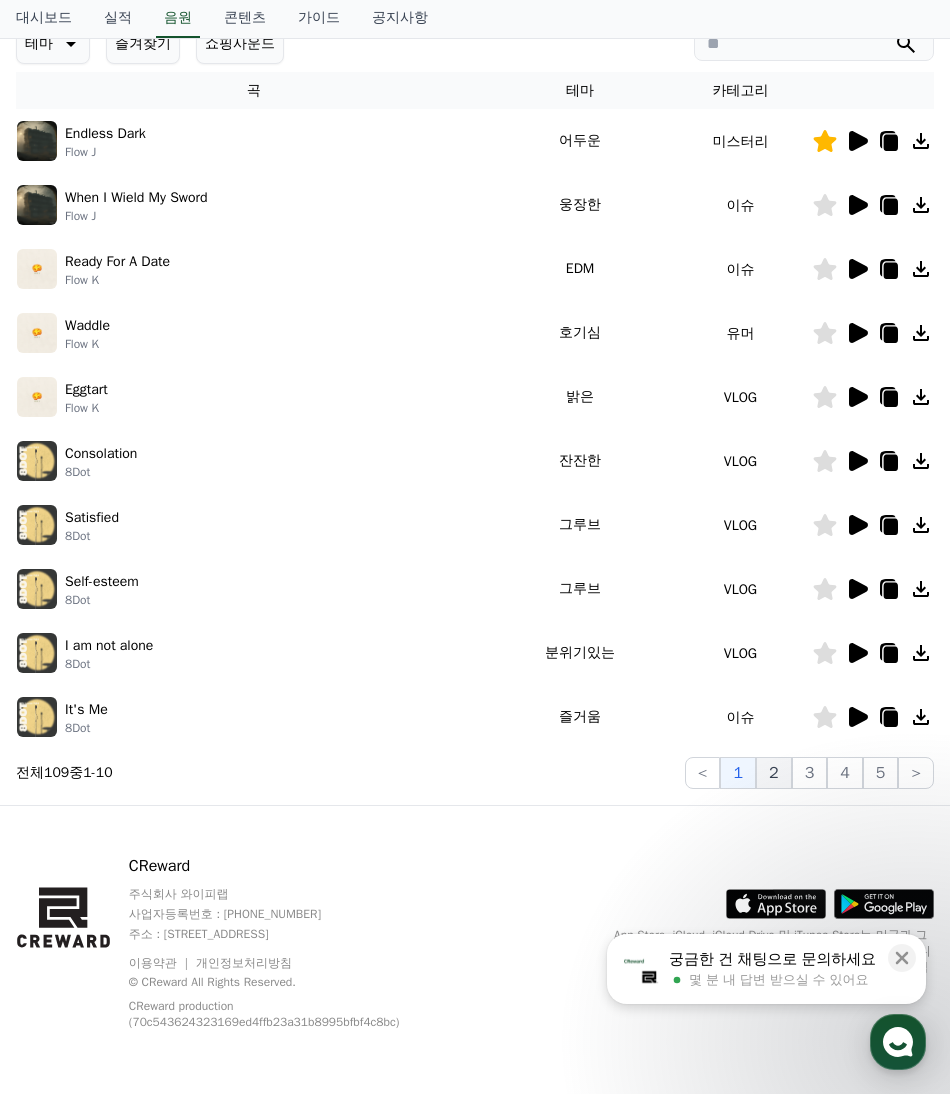 click on "2" at bounding box center (774, 773) 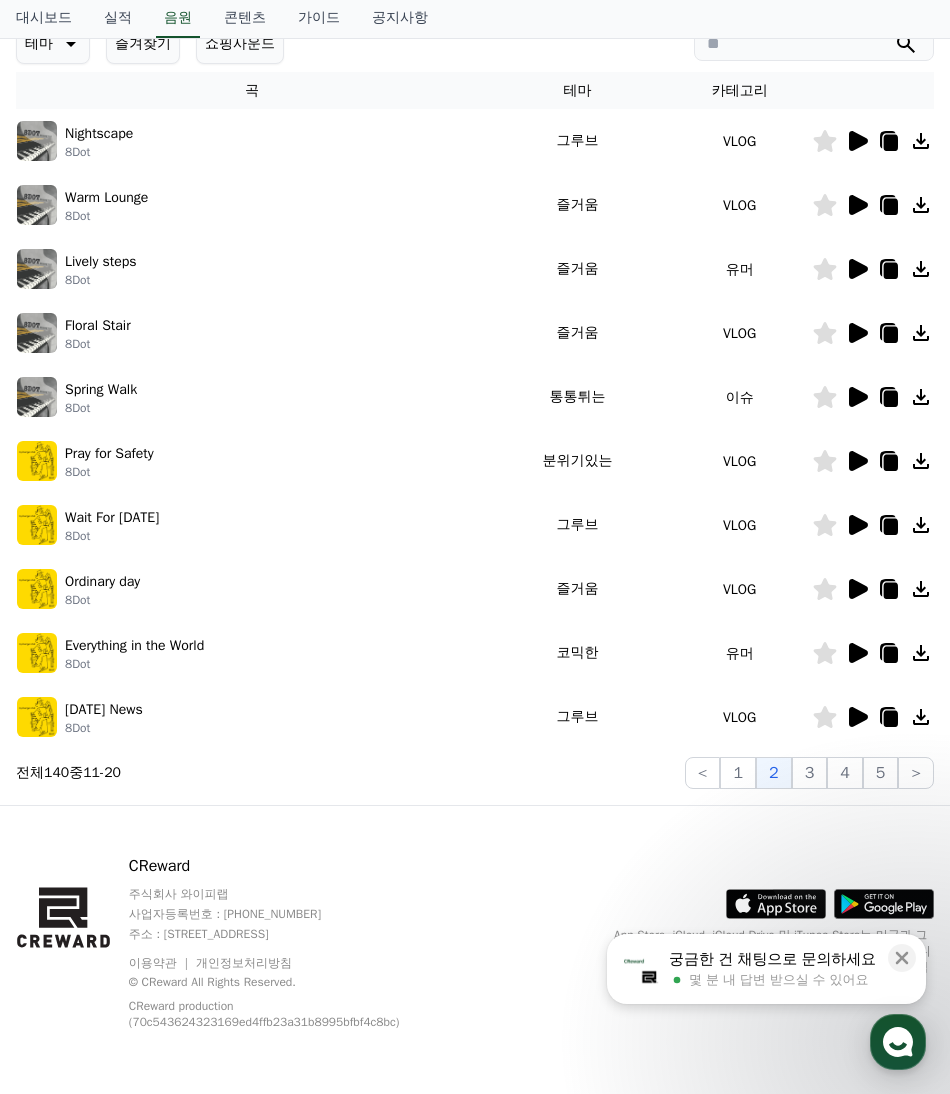scroll, scrollTop: 0, scrollLeft: 0, axis: both 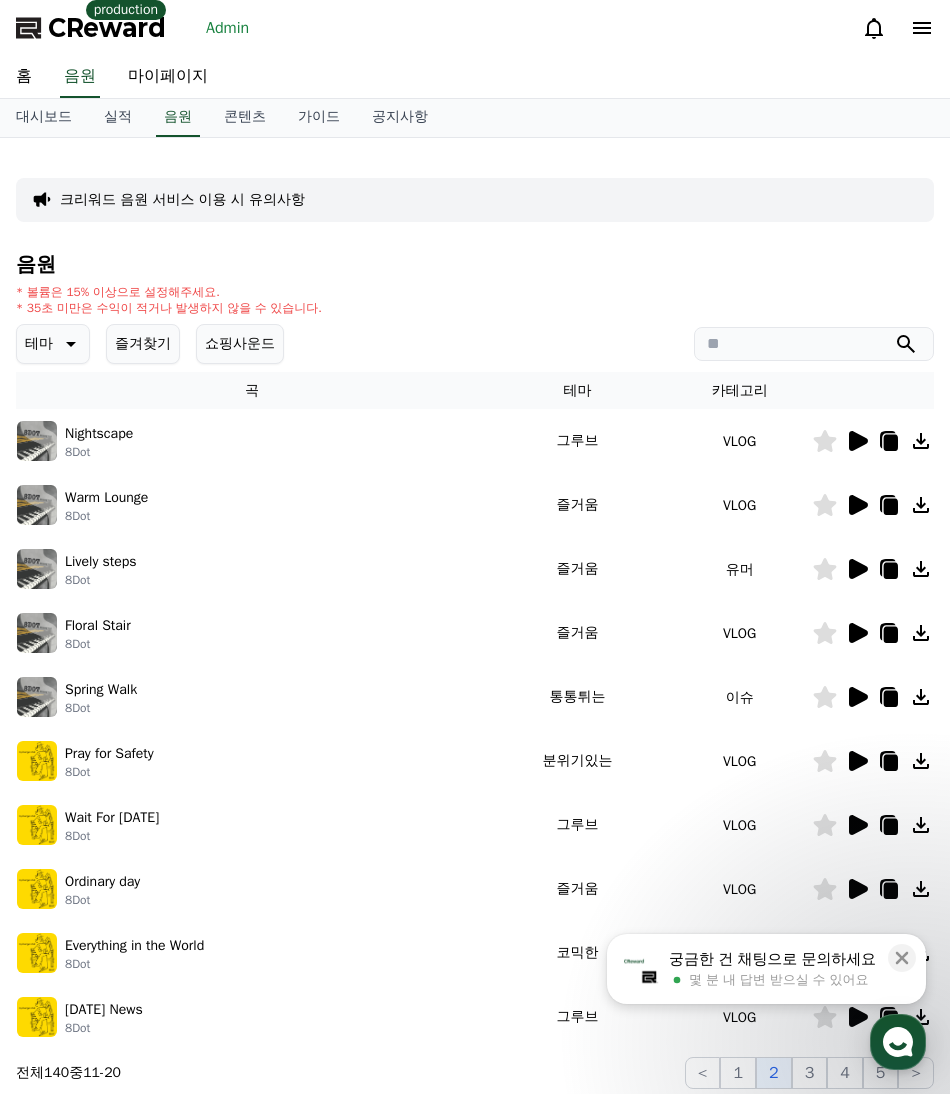 click on "Nightscape" at bounding box center [99, 433] 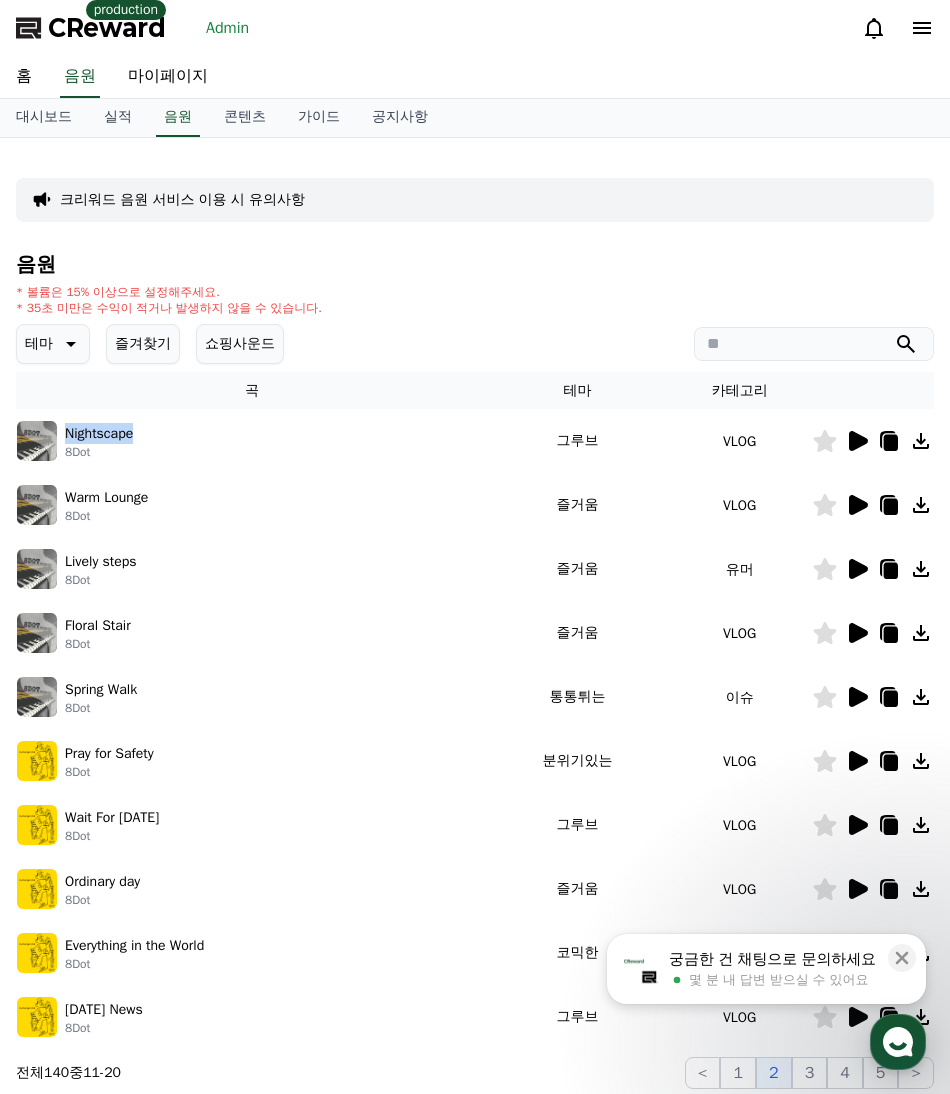 click on "Nightscape" at bounding box center (99, 433) 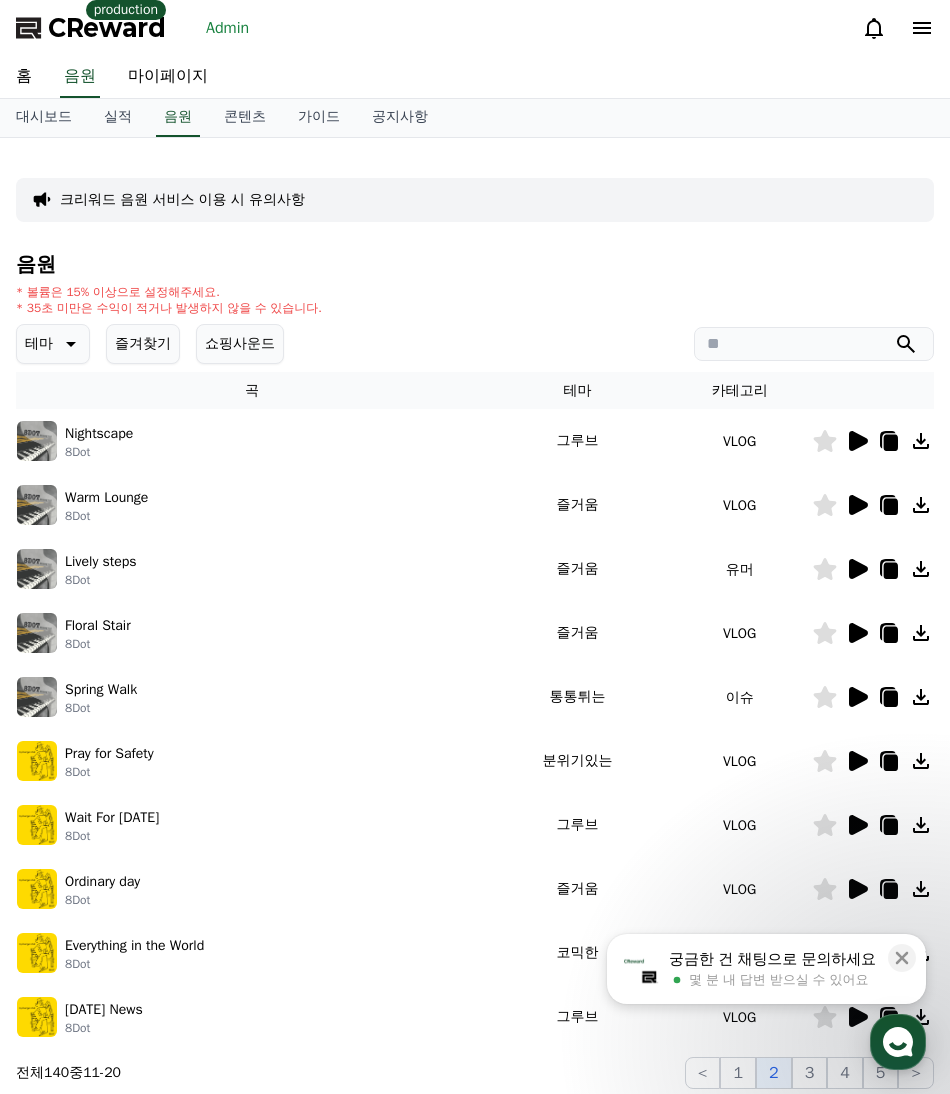 click at bounding box center [814, 344] 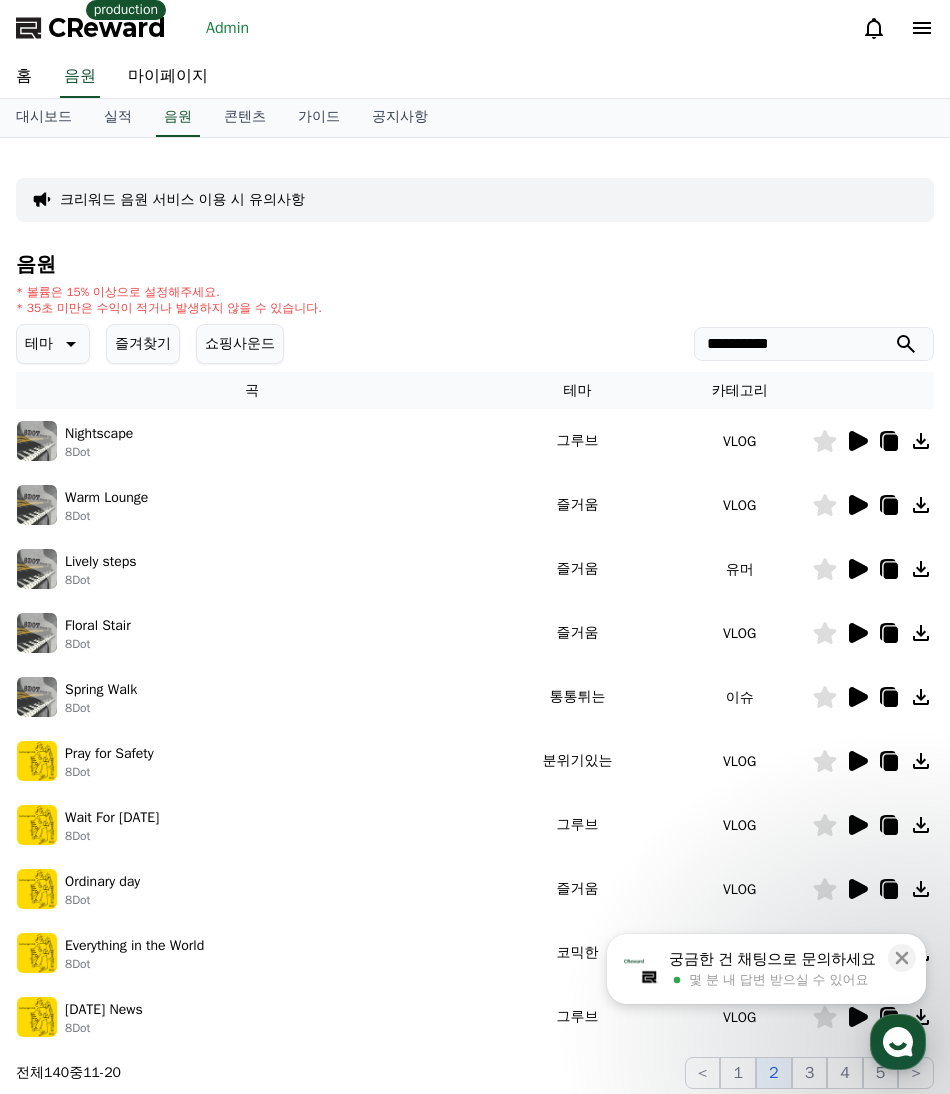 type on "**********" 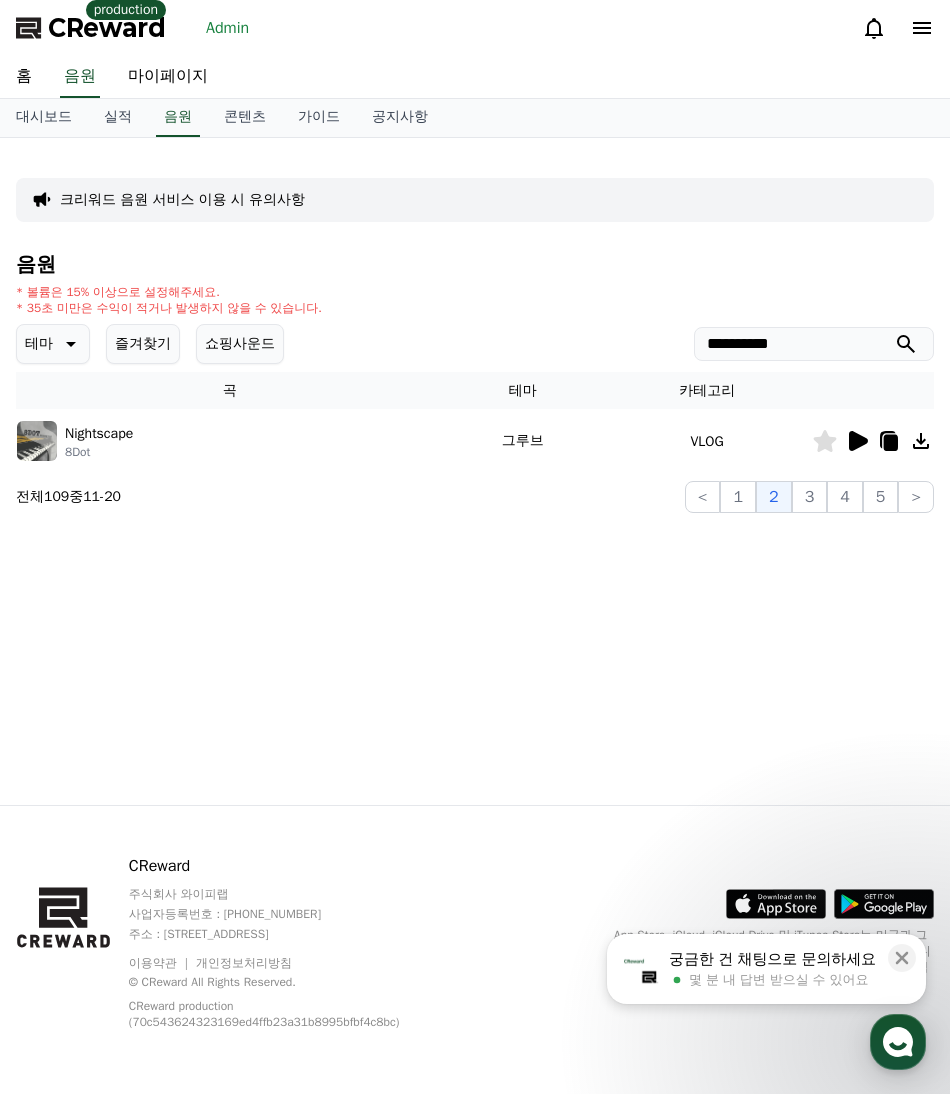 click on "**********" at bounding box center [475, 471] 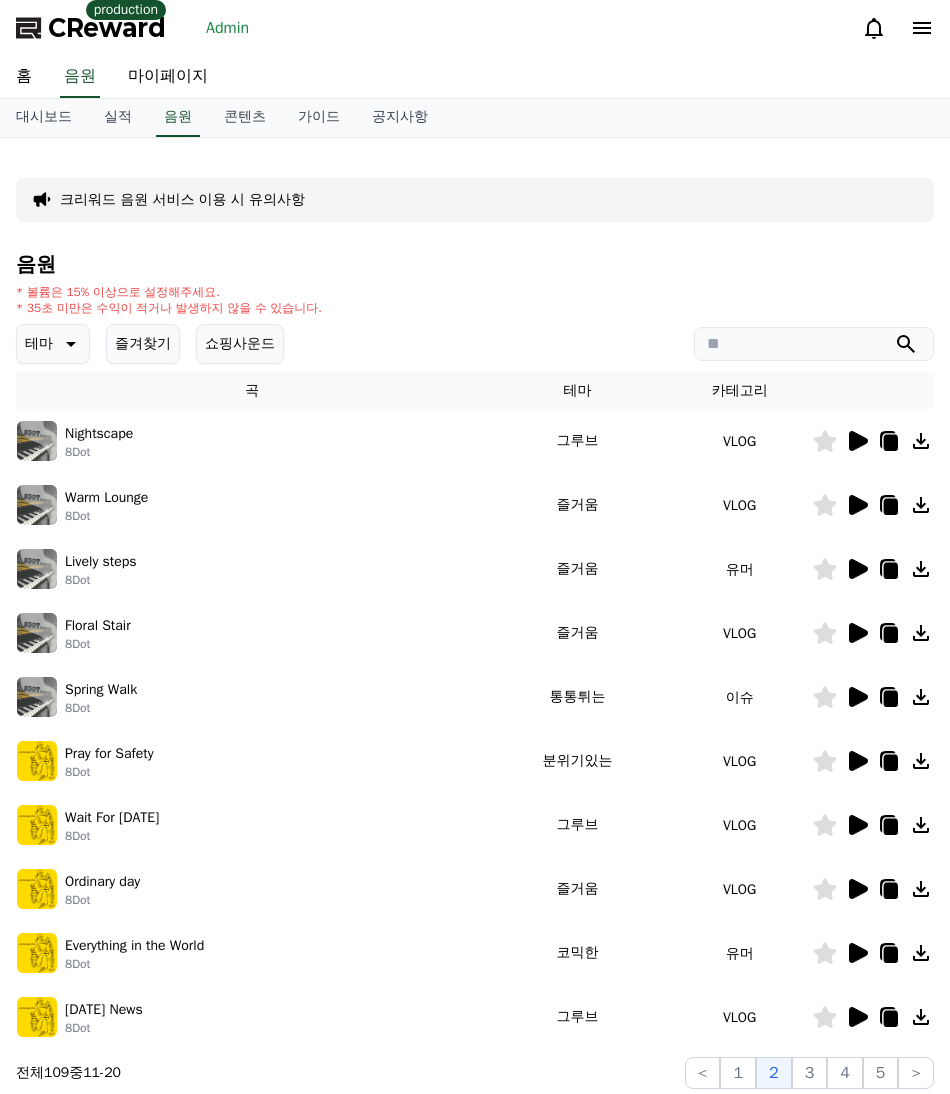 scroll, scrollTop: 0, scrollLeft: 0, axis: both 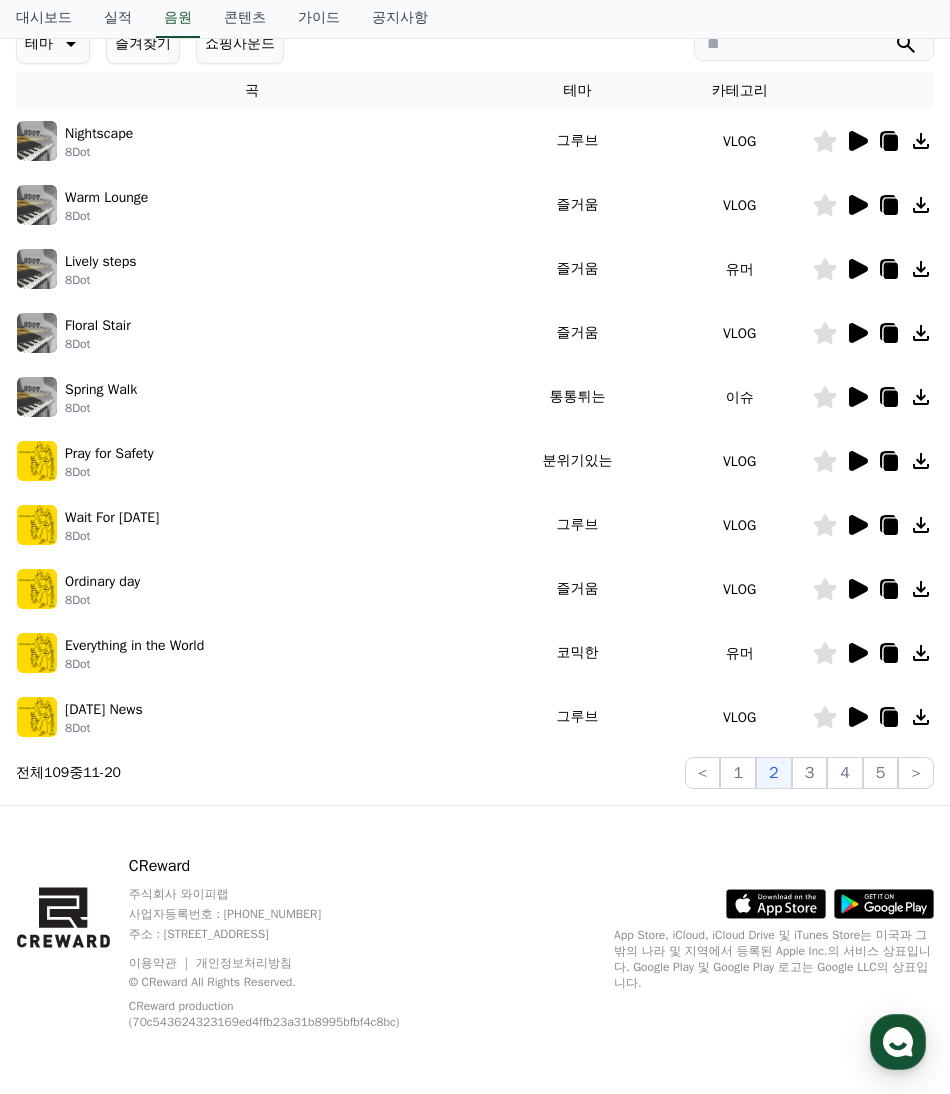 click on "주소 : [STREET_ADDRESS]" at bounding box center (304, 934) 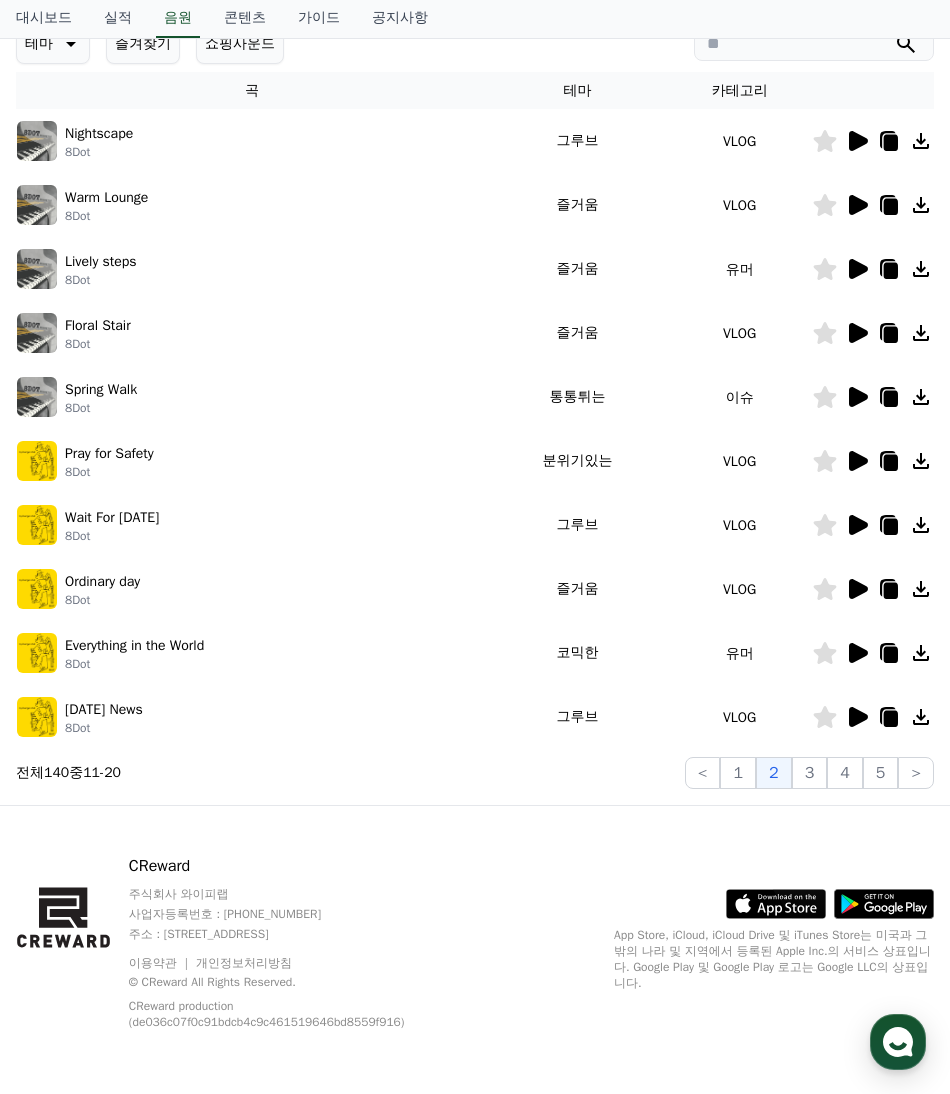 scroll, scrollTop: 0, scrollLeft: 0, axis: both 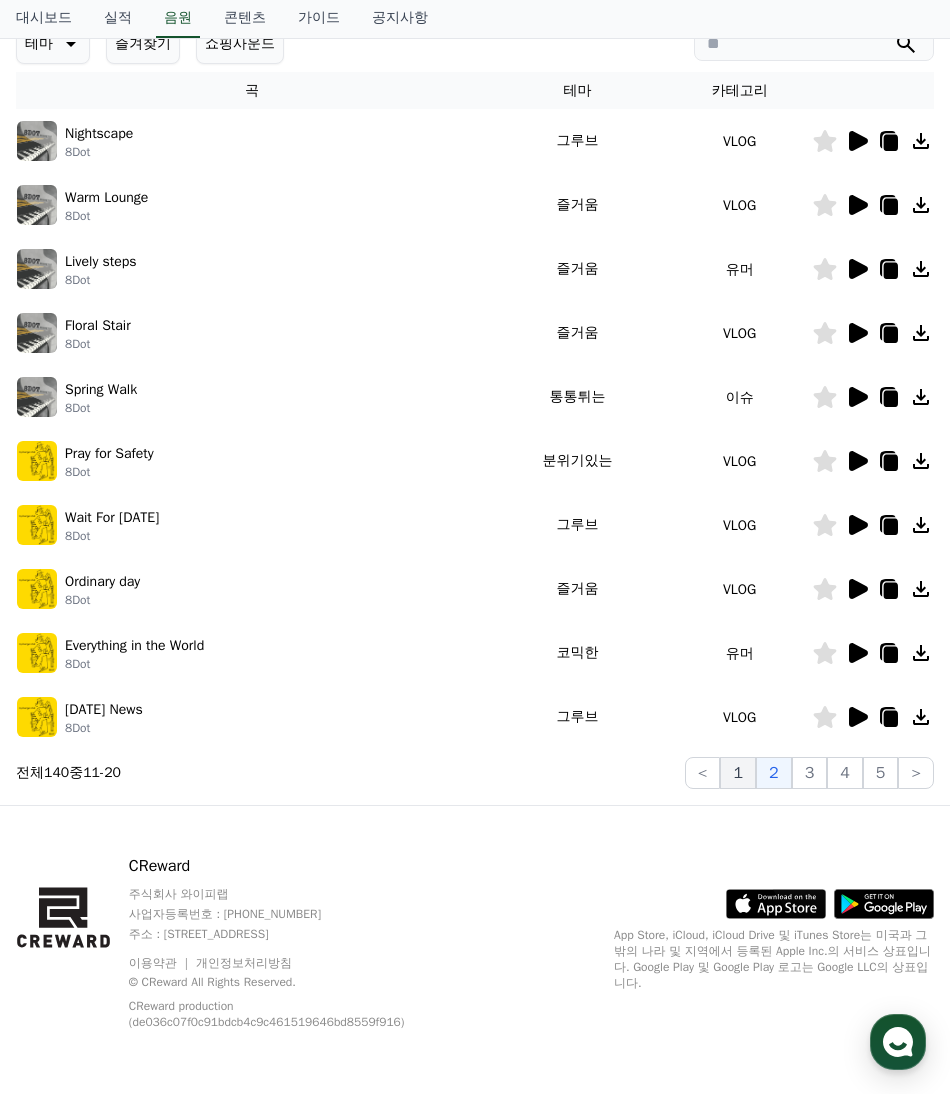 click on "1" at bounding box center [738, 773] 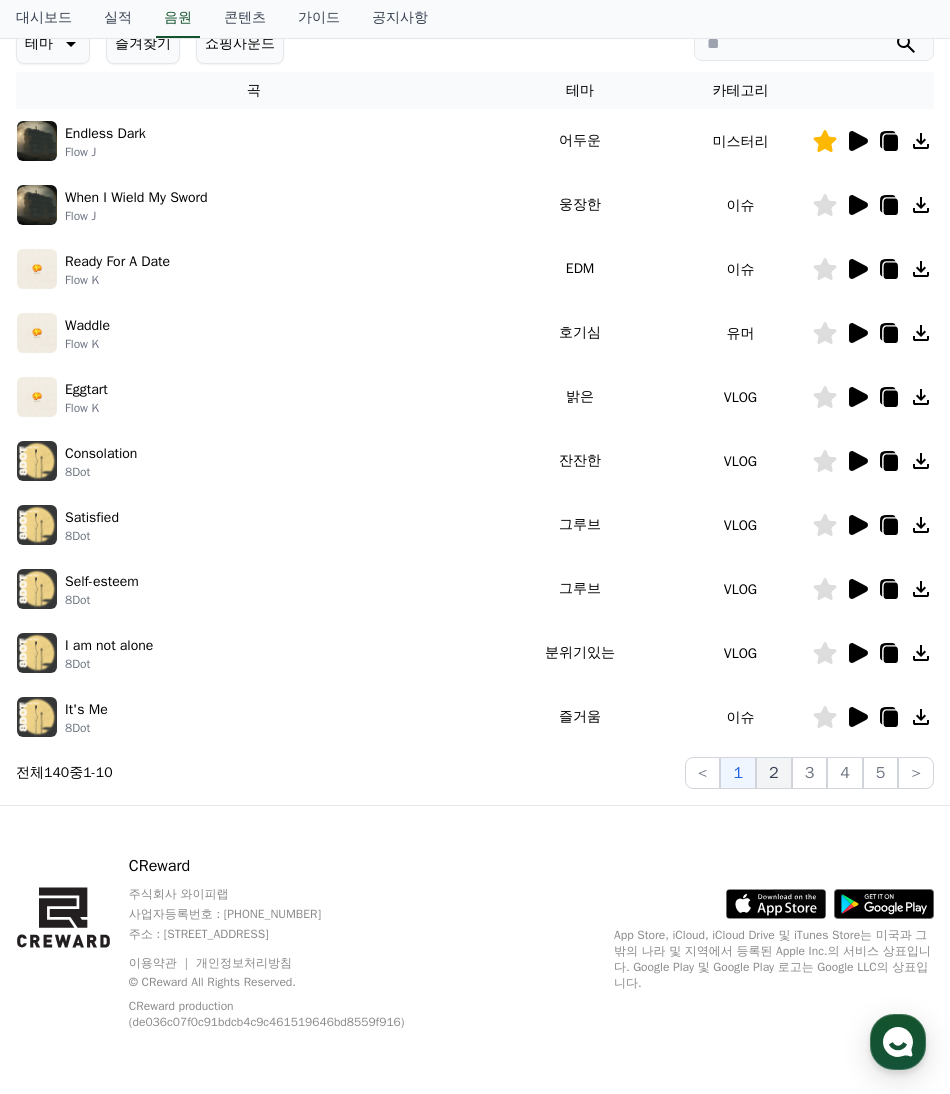 click on "2" at bounding box center [774, 773] 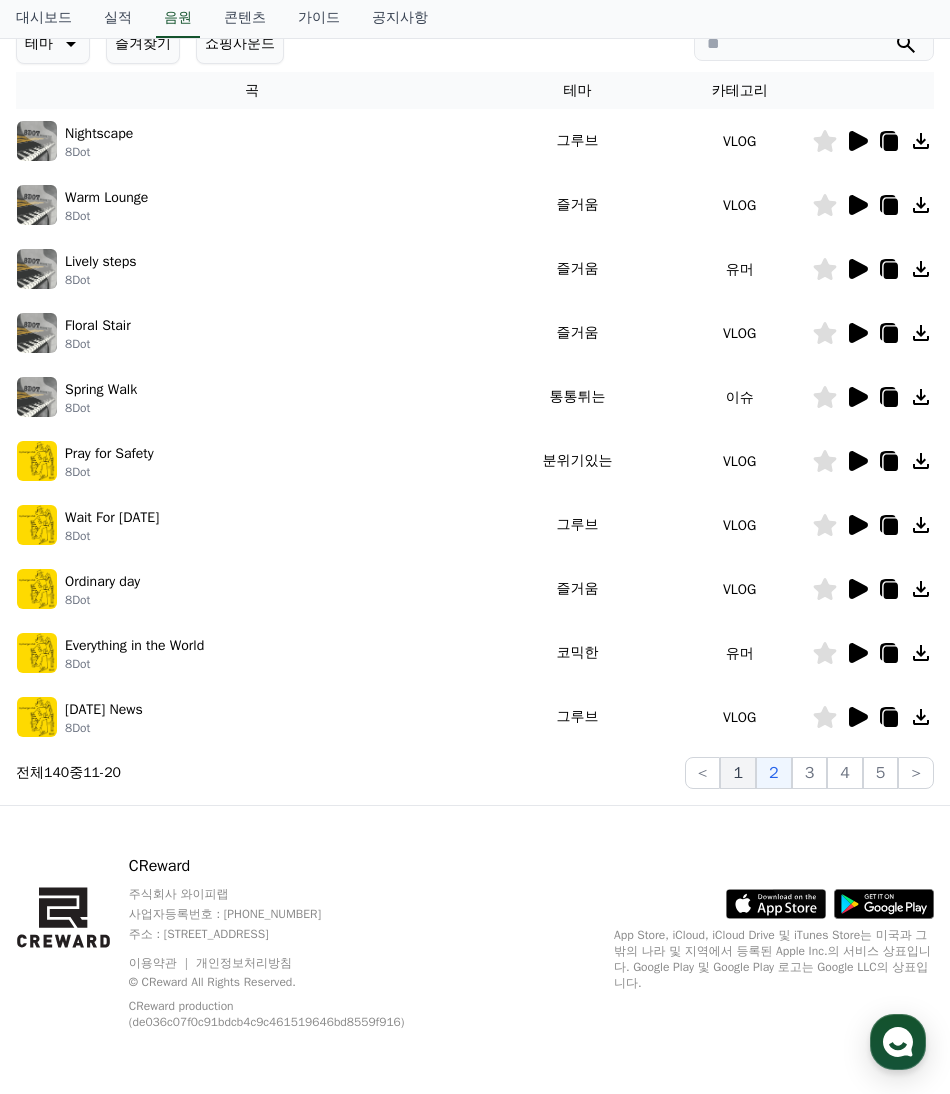 click on "<   1 2 3 4 5   >" at bounding box center [809, 773] 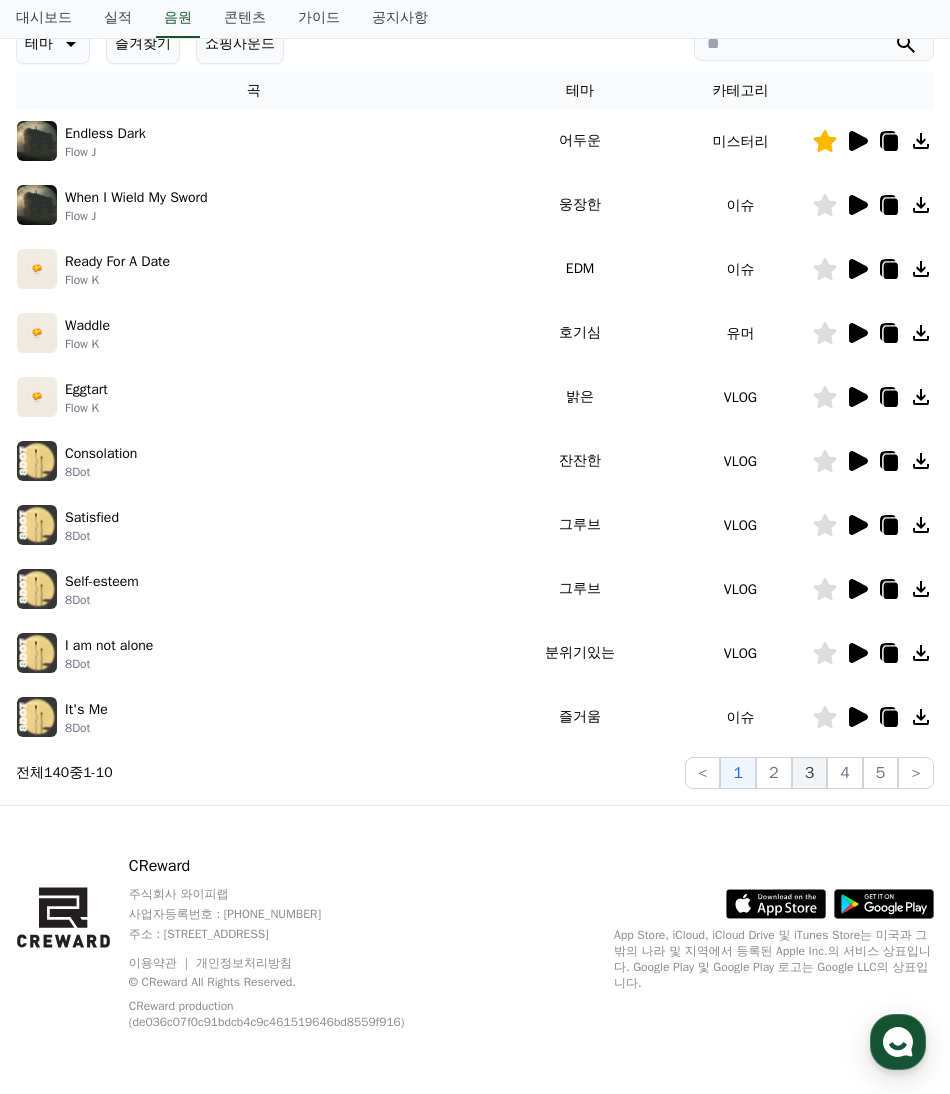 click on "3" at bounding box center (810, 773) 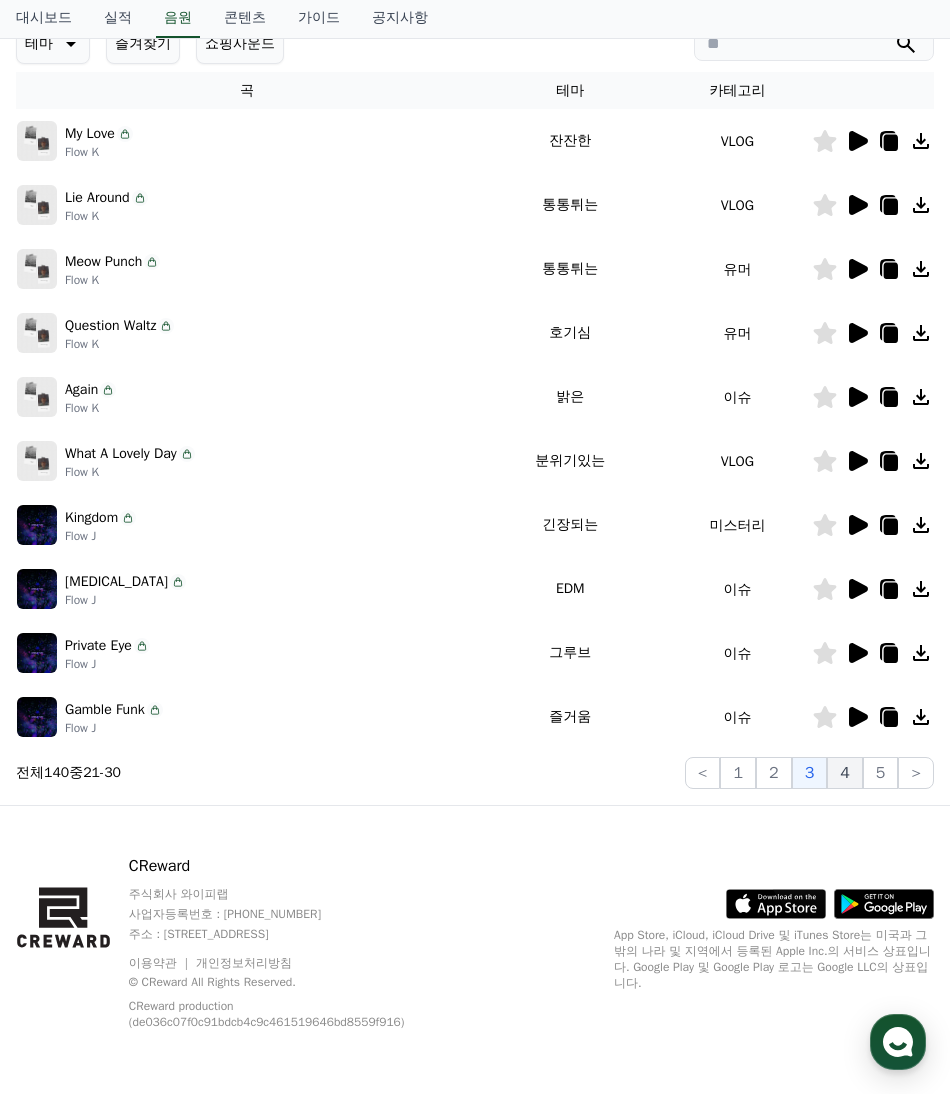 click on "4" at bounding box center (845, 773) 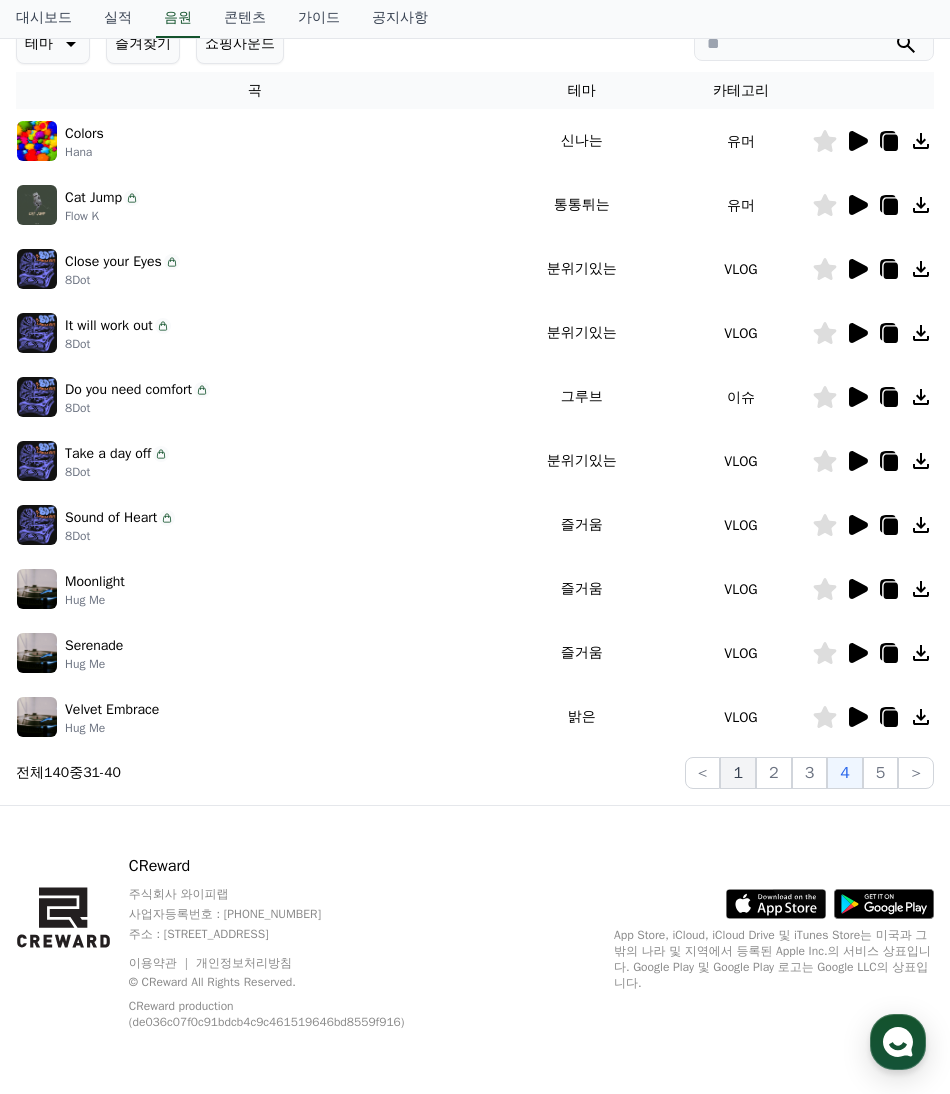 click on "1" at bounding box center (738, 773) 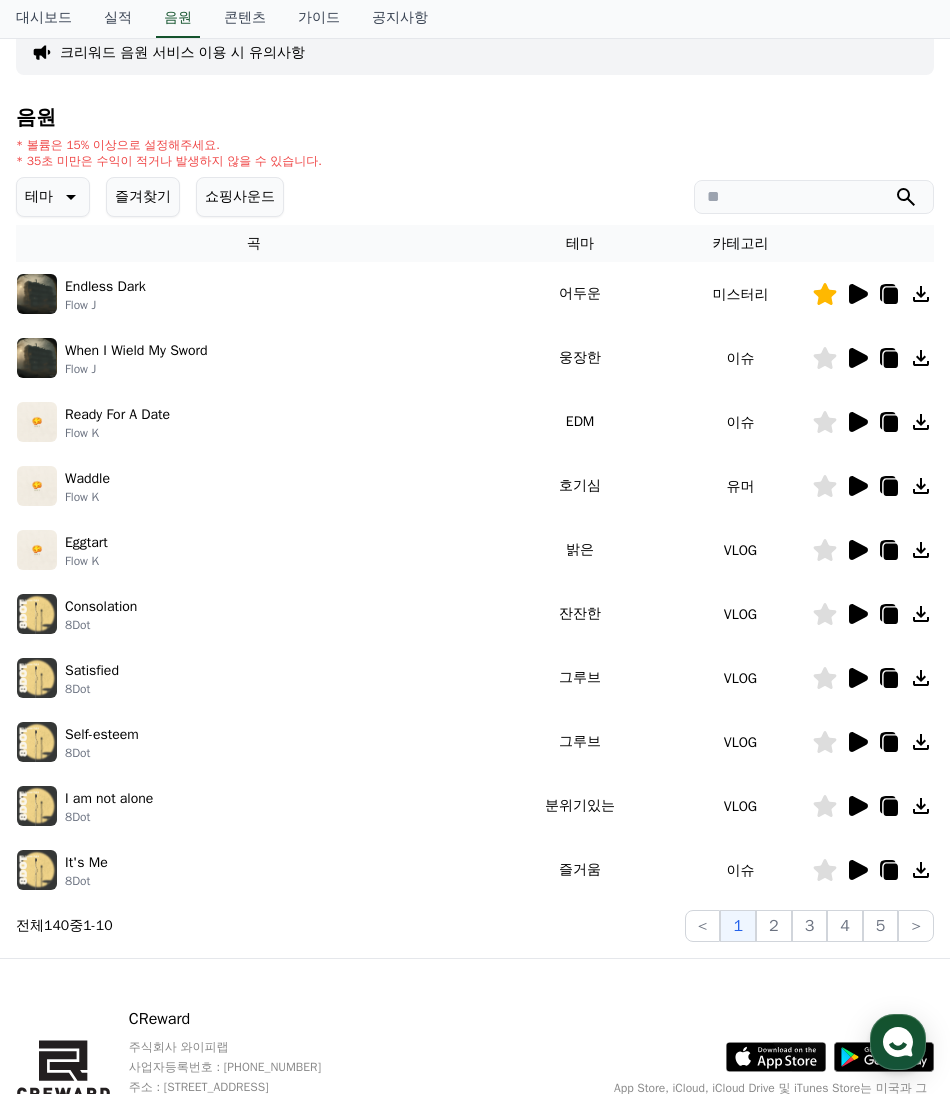 scroll, scrollTop: 0, scrollLeft: 0, axis: both 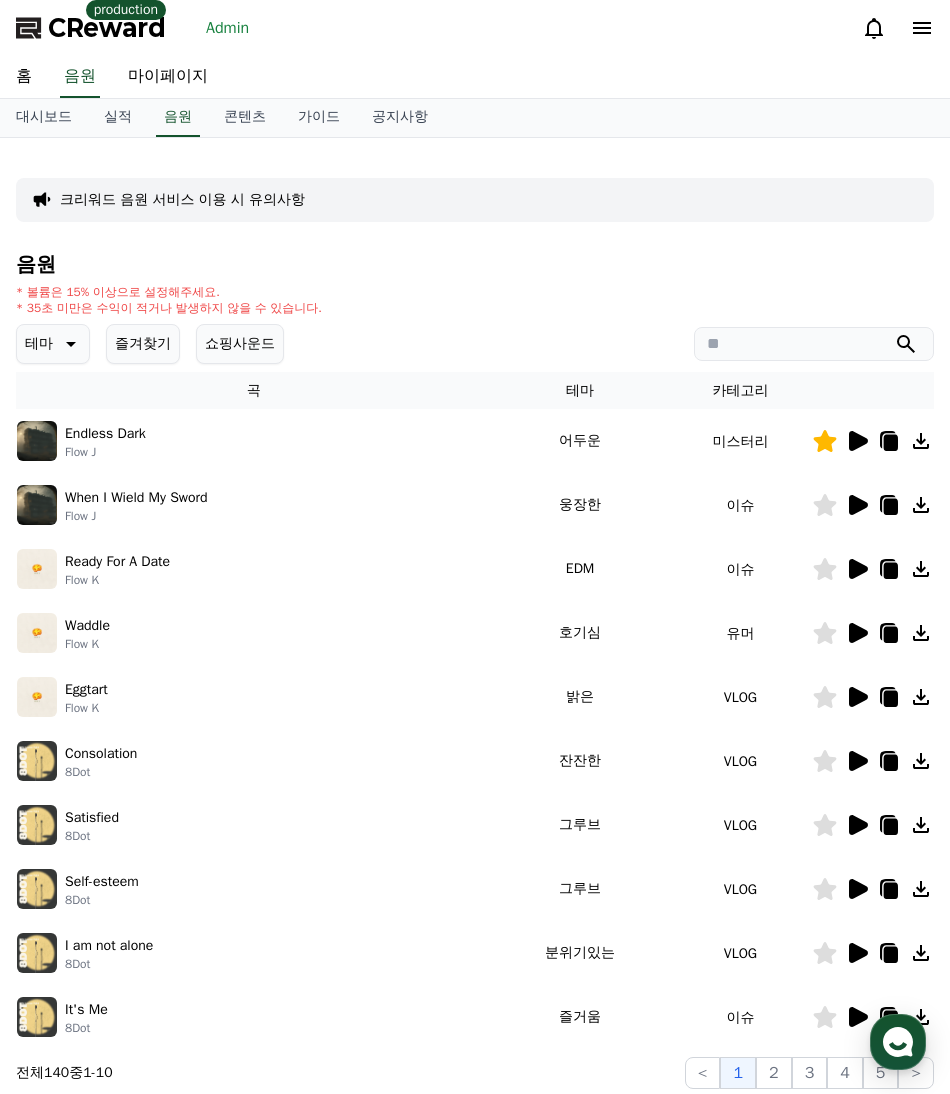 click on "Waddle" at bounding box center (87, 625) 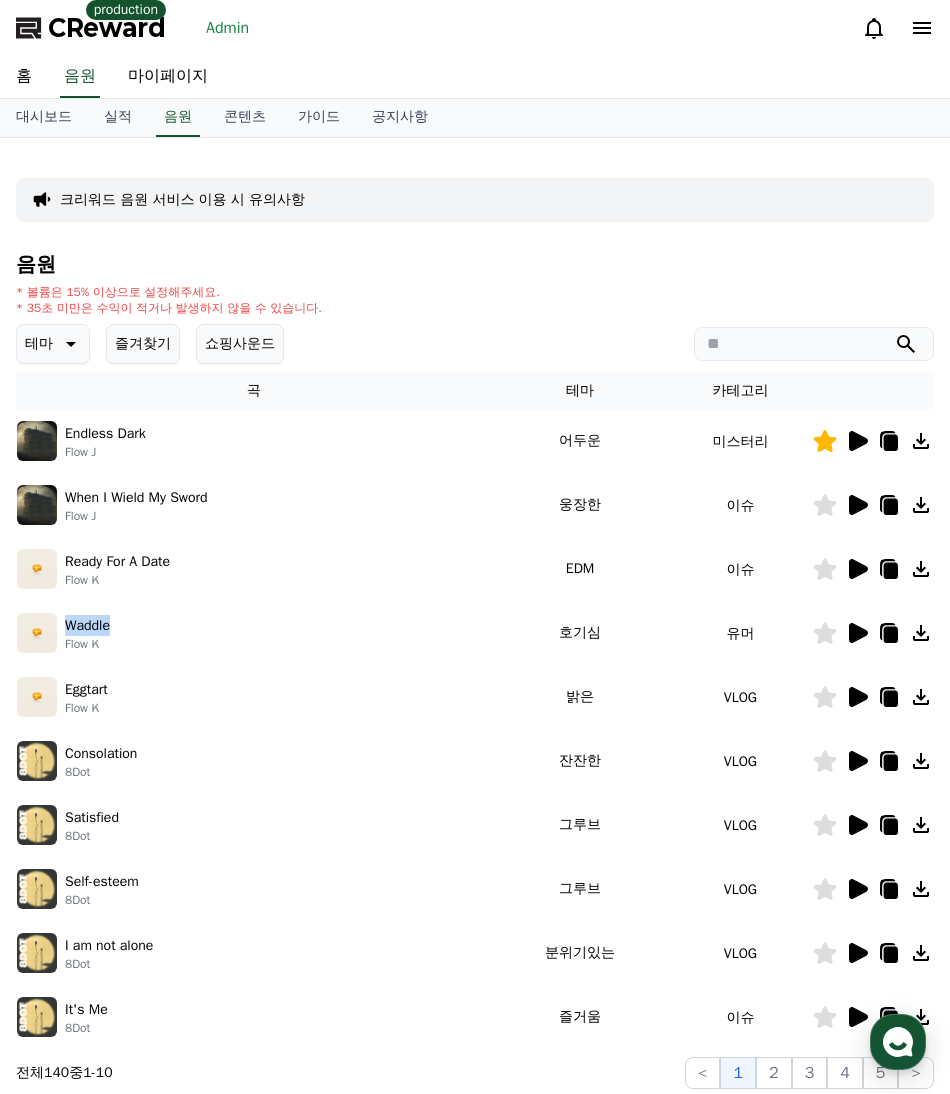 click on "Waddle" at bounding box center [87, 625] 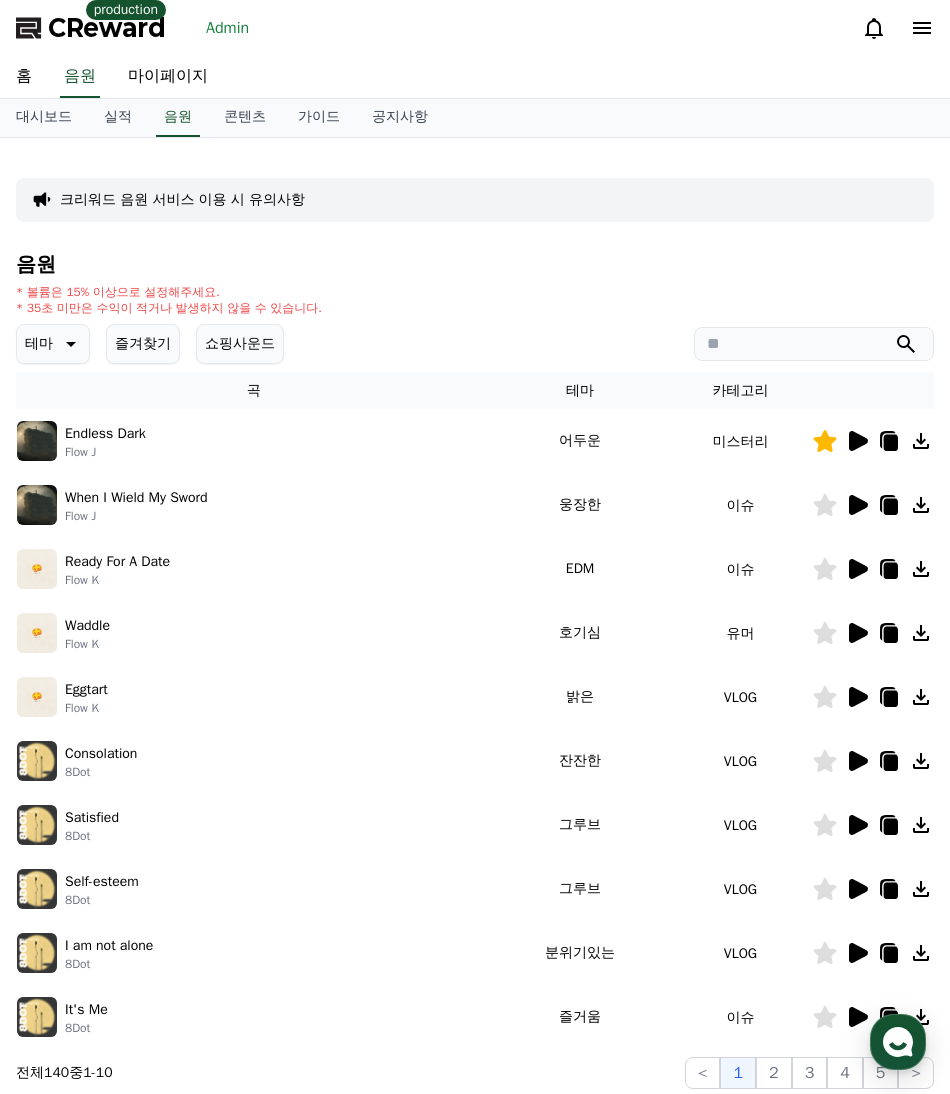 paste on "******" 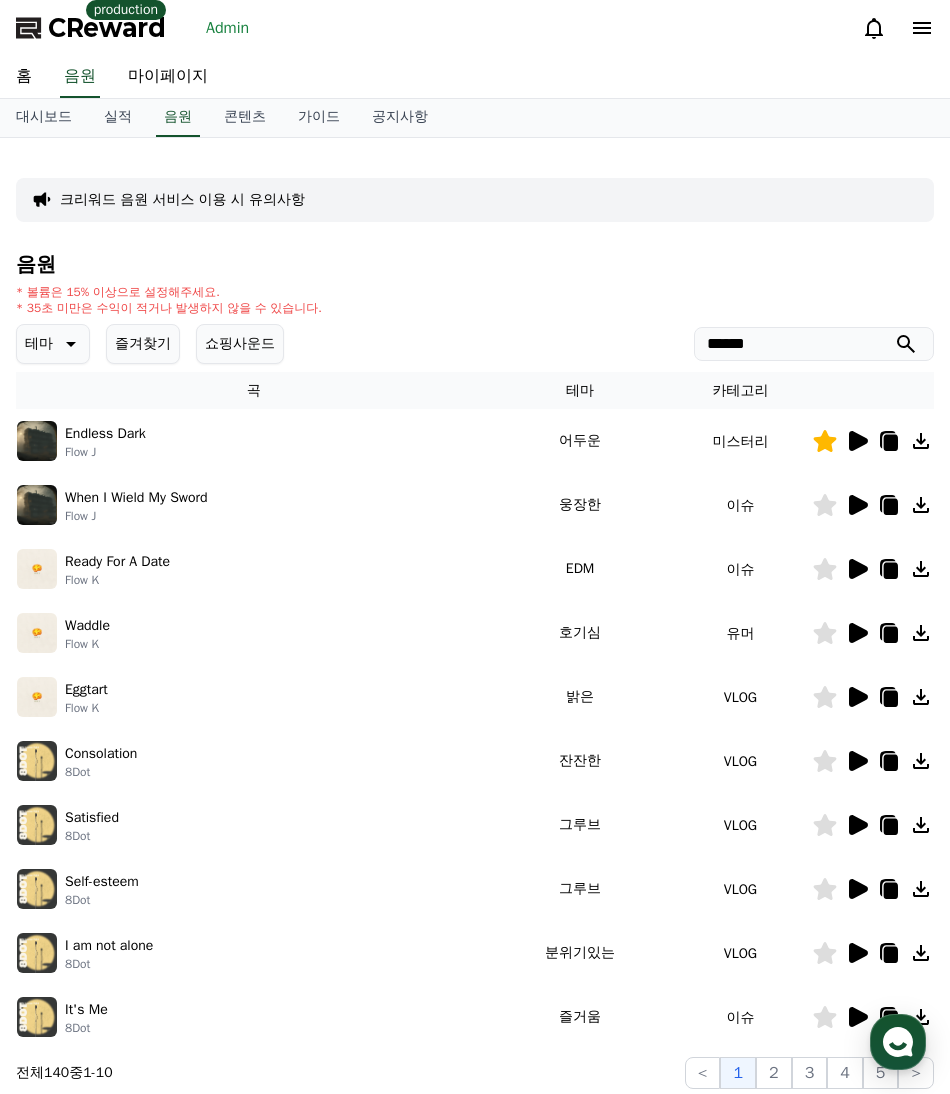 type on "******" 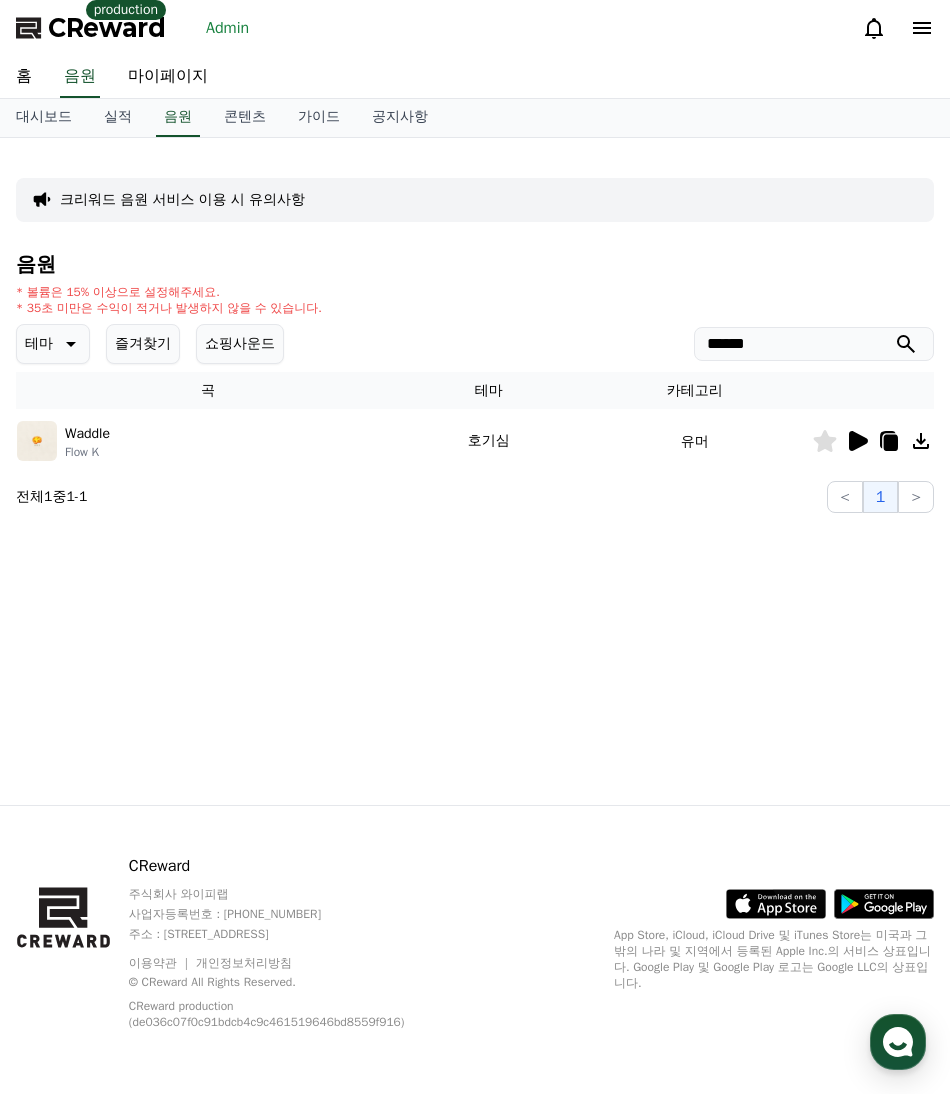 click on "크리워드 음원 서비스 이용 시 유의사항   음원   * 볼륨은 15% 이상으로 설정해주세요.   * 35초 미만은 수익이 적거나 발생하지 않을 수 있습니다.   테마       즐겨찾기   쇼핑사운드   ******       곡 테마 카테고리     [MEDICAL_DATA]     Flow K   호기심 유머         전체  1  중  1  -  1   <   1   >" at bounding box center (475, 471) 